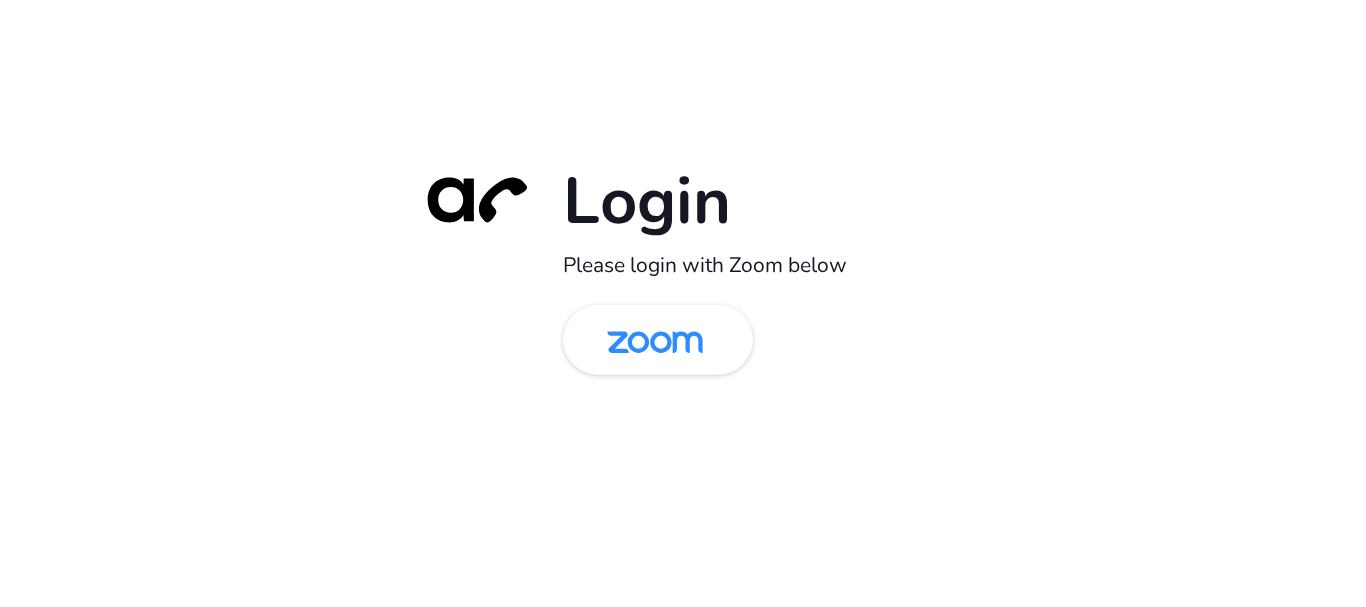 scroll, scrollTop: 0, scrollLeft: 0, axis: both 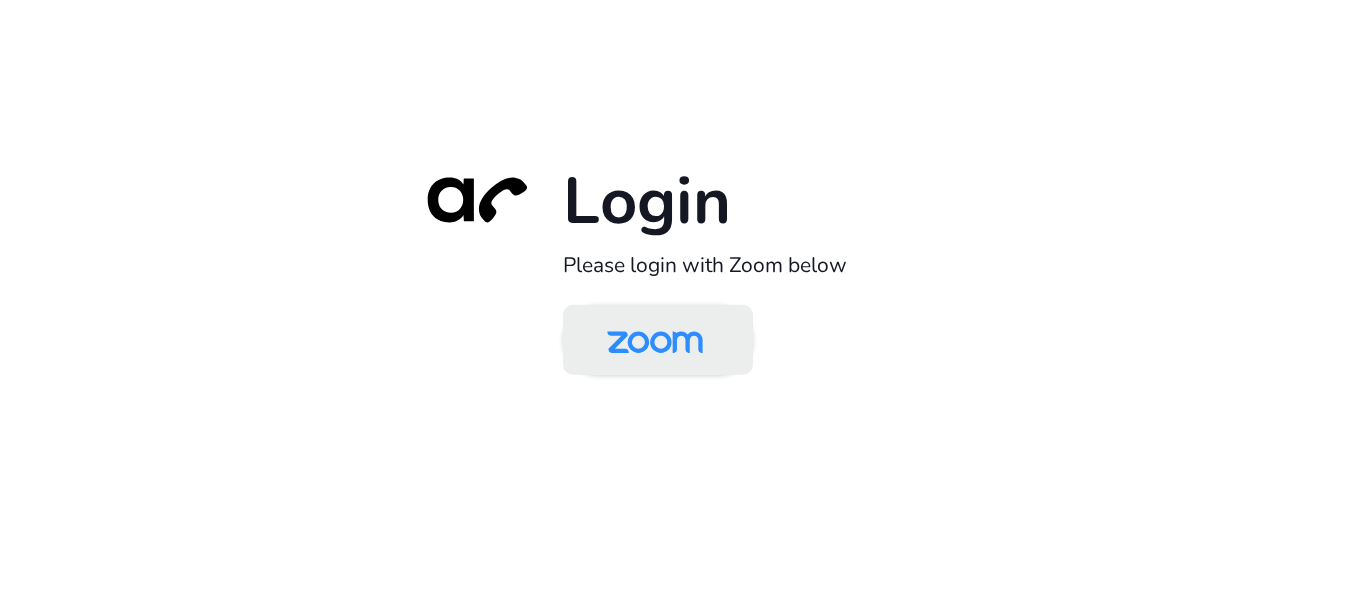 click at bounding box center [655, 341] 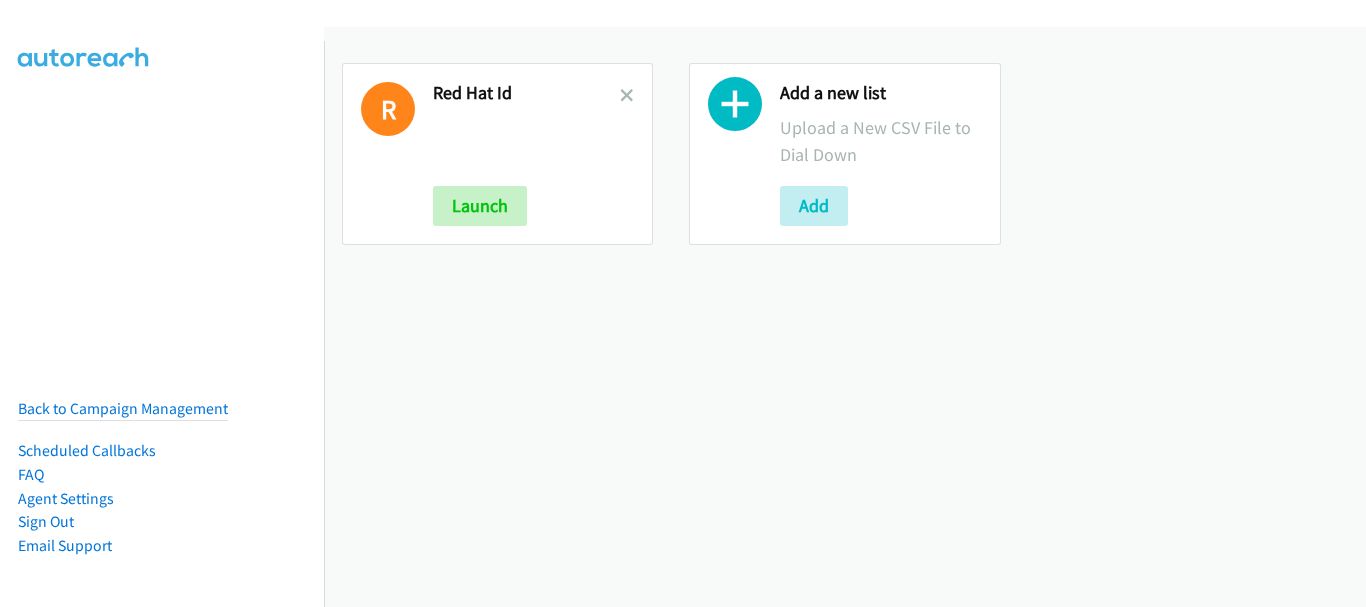scroll, scrollTop: 0, scrollLeft: 0, axis: both 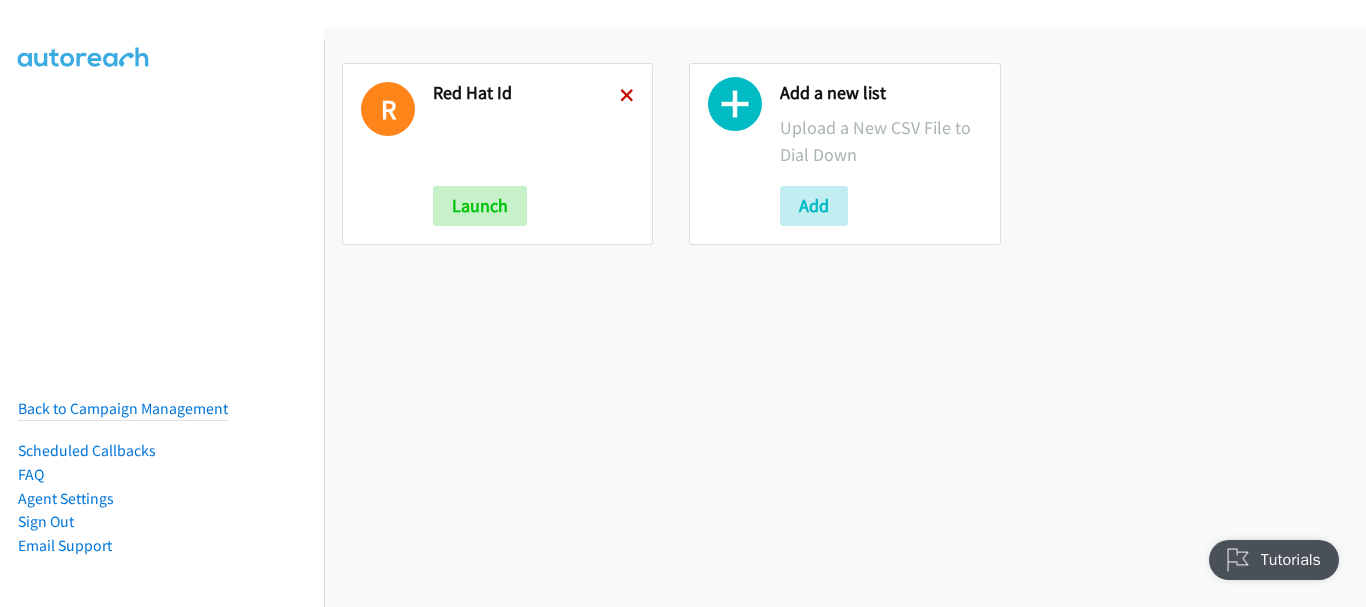 click at bounding box center (627, 97) 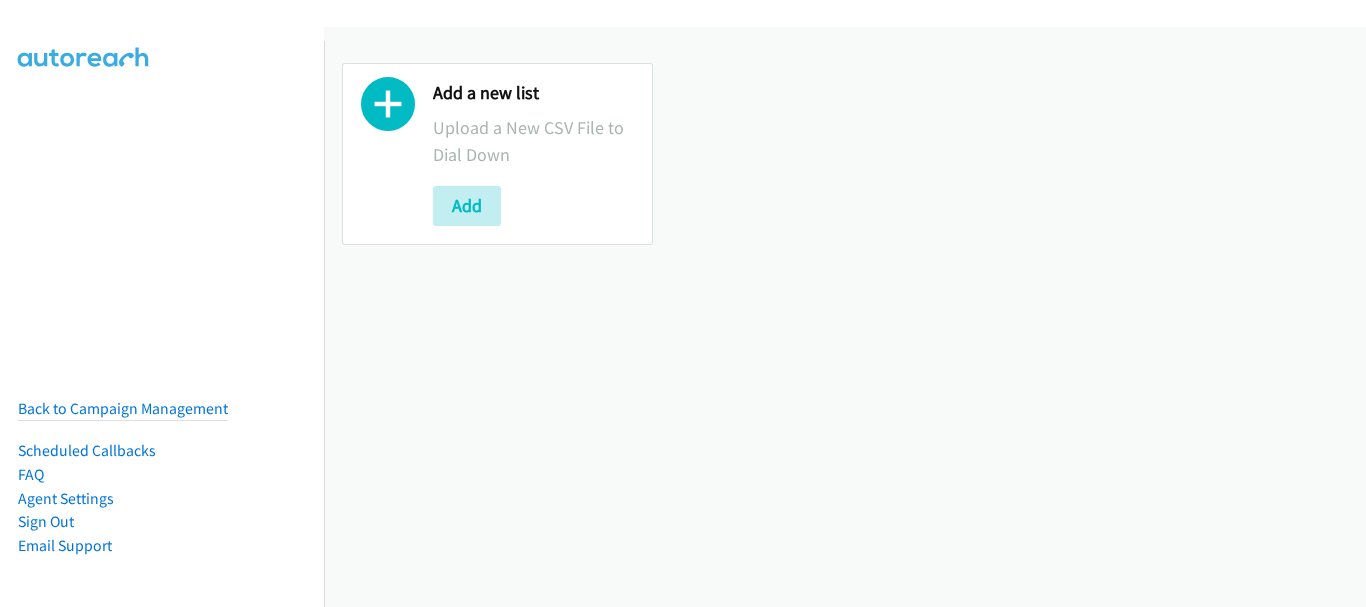 scroll, scrollTop: 0, scrollLeft: 0, axis: both 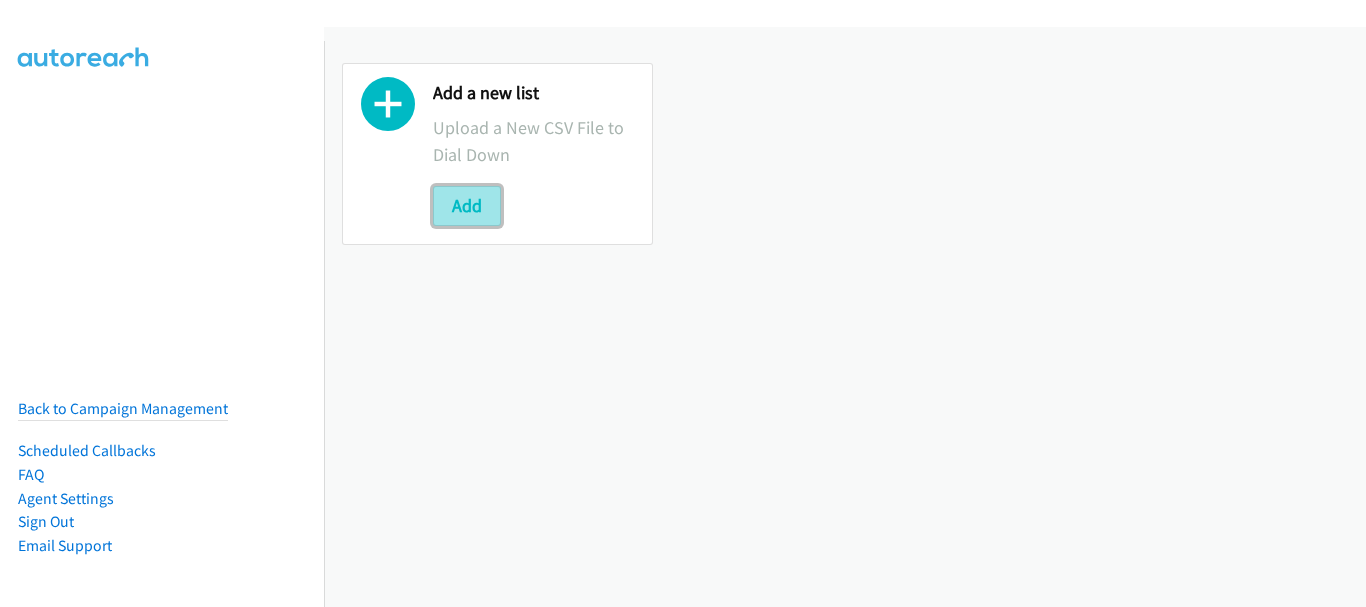 click on "Add" at bounding box center (467, 206) 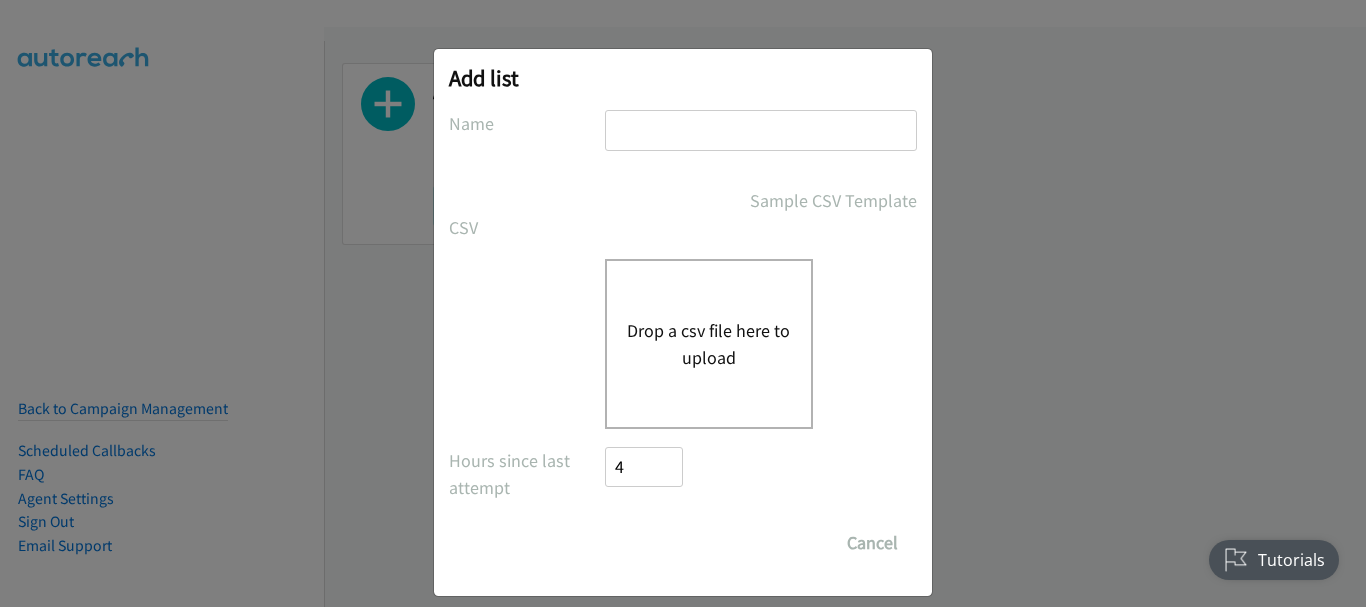 scroll, scrollTop: 0, scrollLeft: 0, axis: both 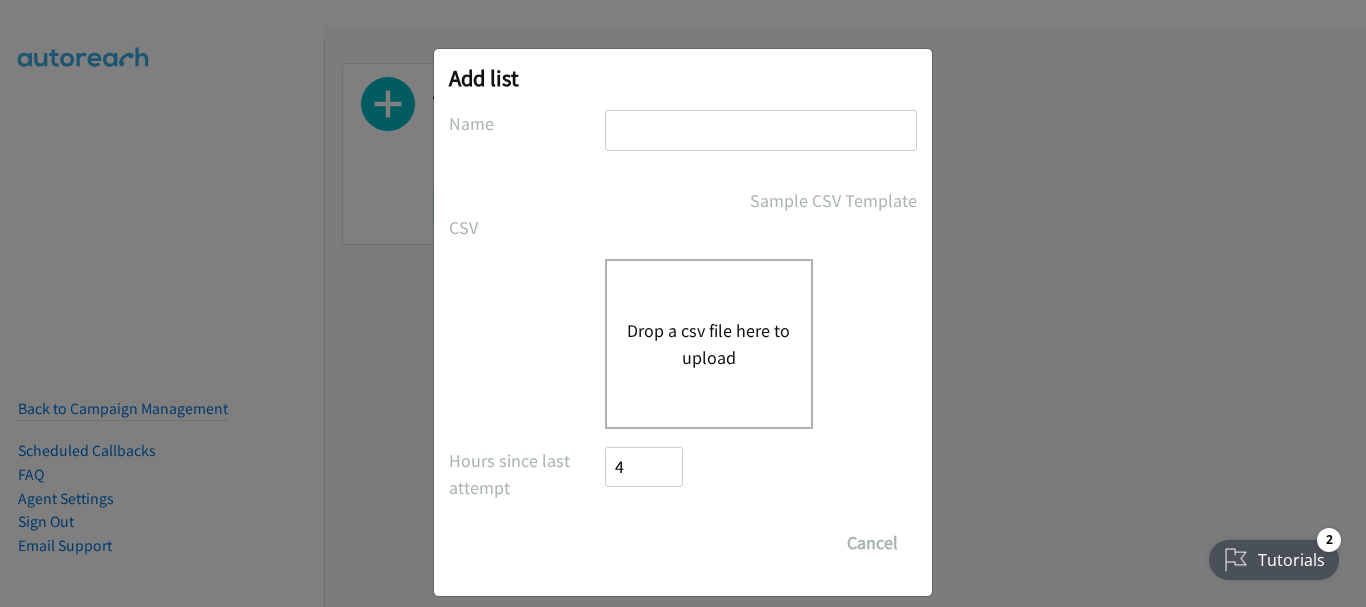 click at bounding box center [761, 130] 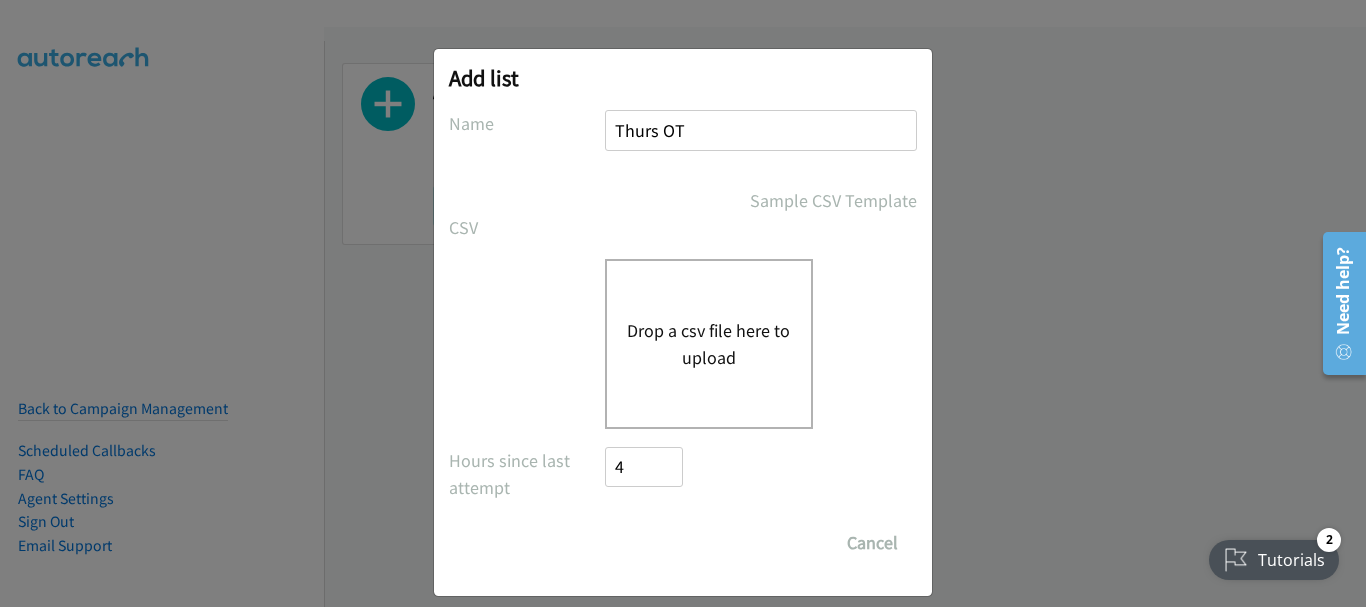 type on "Thurs OT" 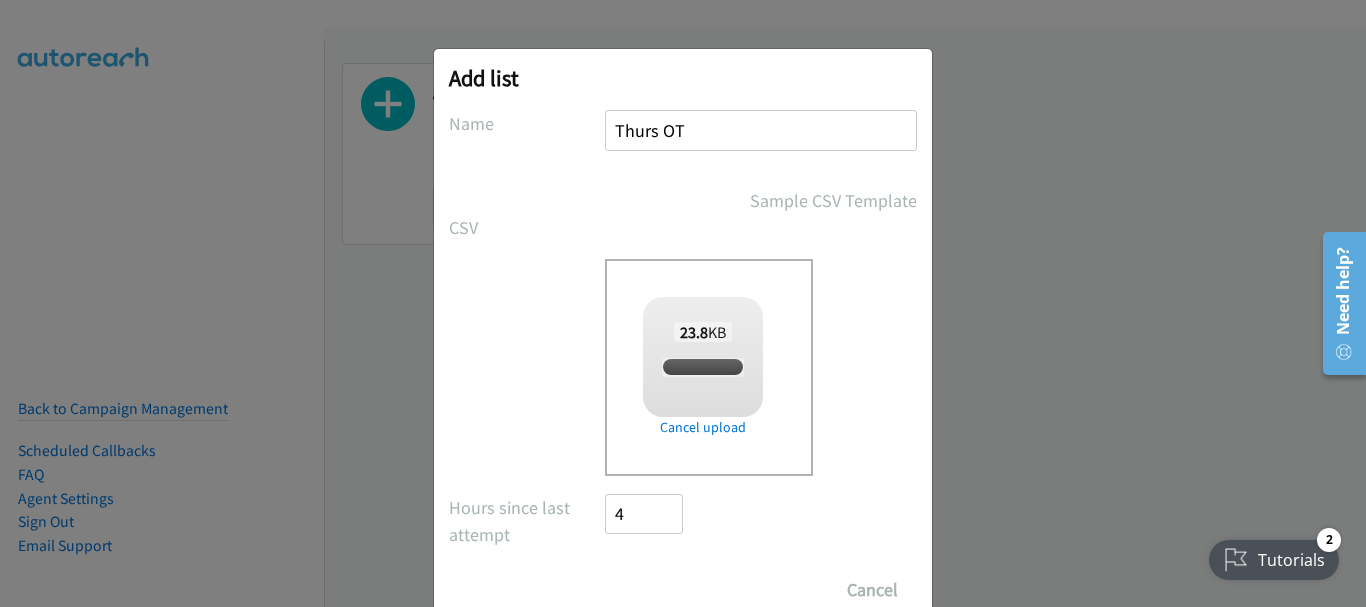 checkbox on "true" 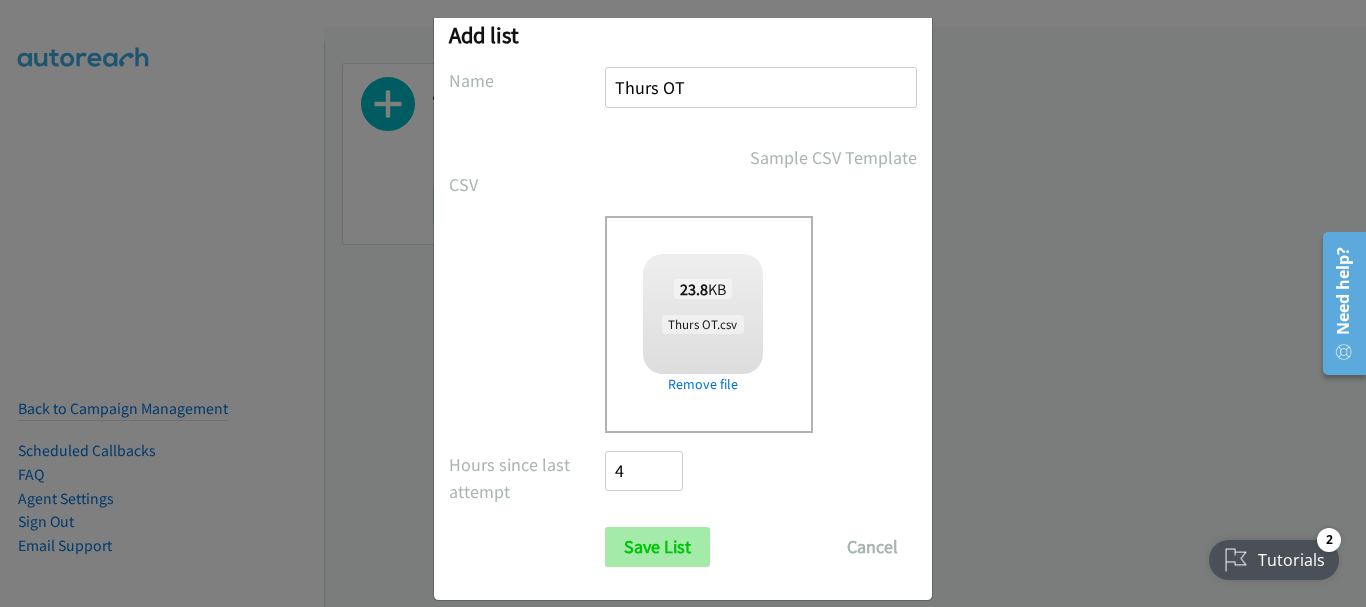 scroll, scrollTop: 67, scrollLeft: 0, axis: vertical 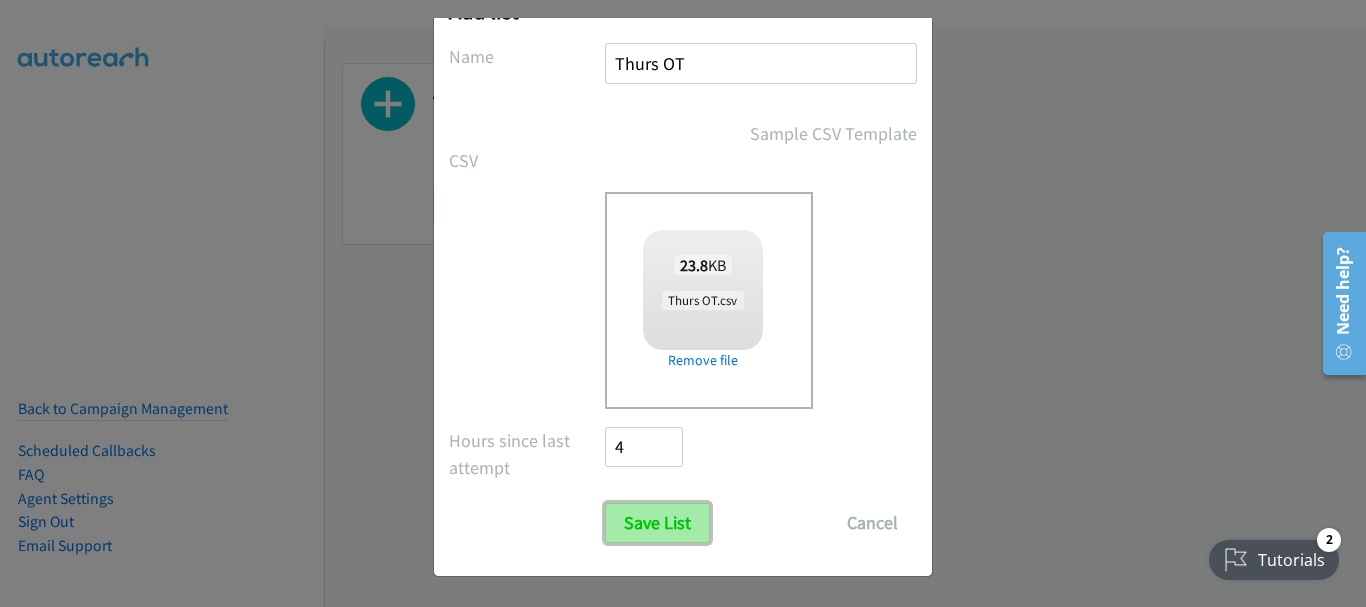 click on "Save List" at bounding box center (657, 523) 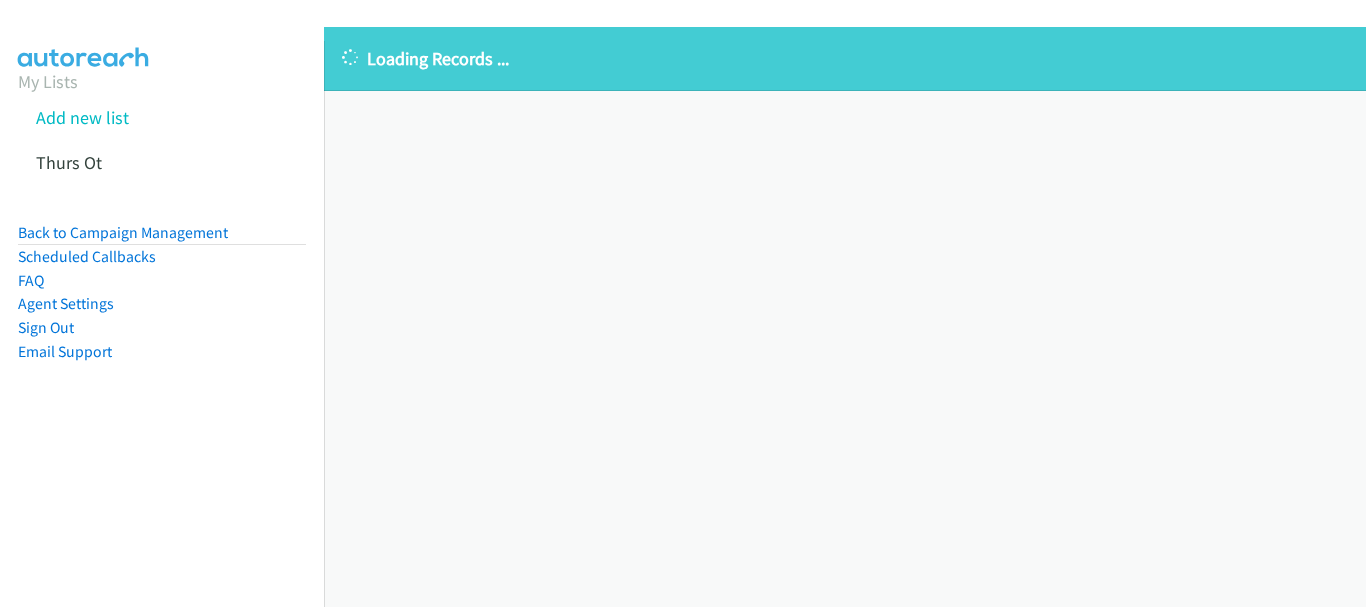 scroll, scrollTop: 0, scrollLeft: 0, axis: both 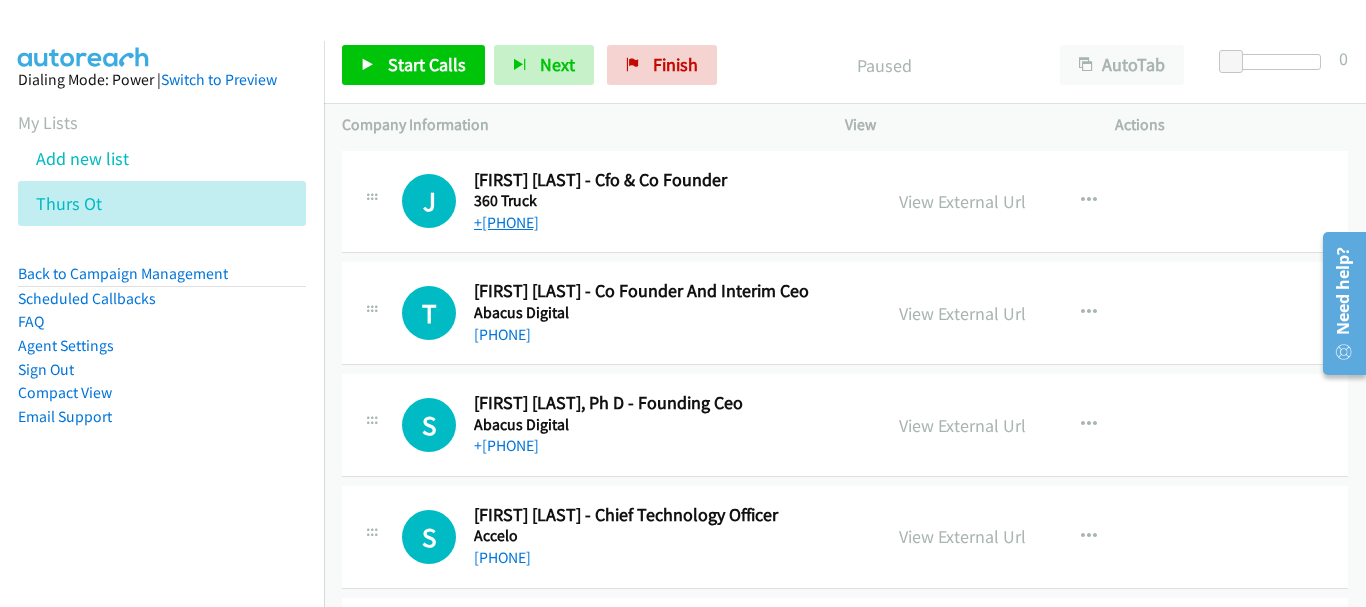 click on "+[PHONE]" at bounding box center (506, 222) 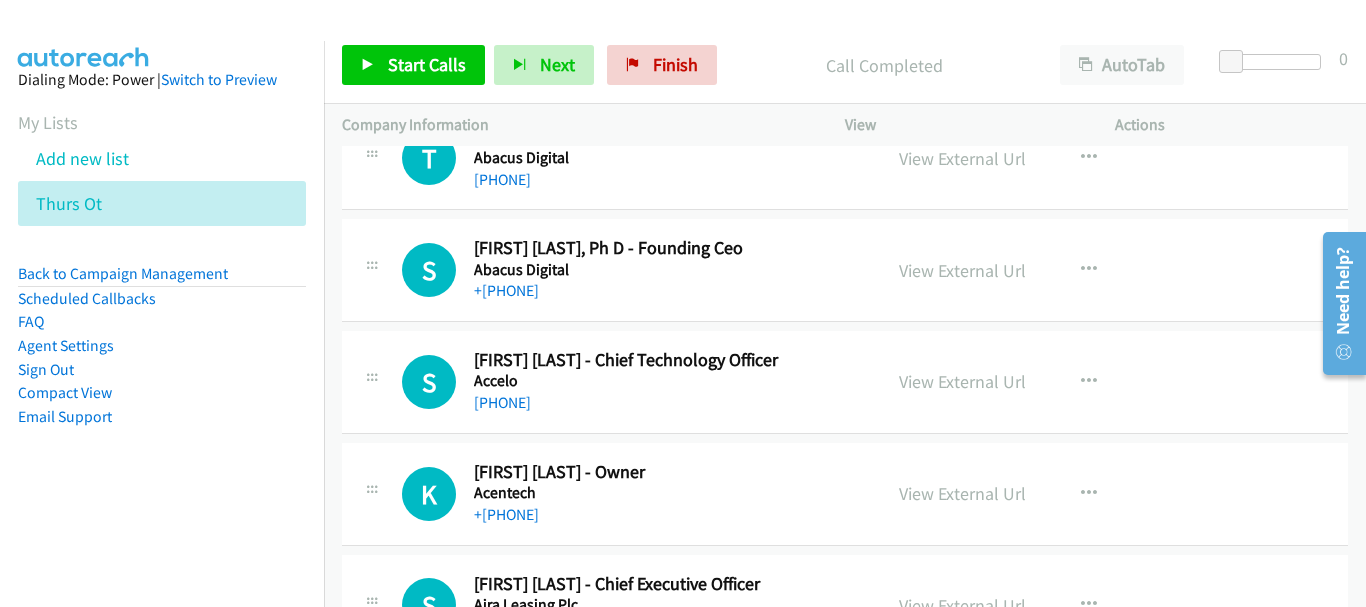 scroll, scrollTop: 200, scrollLeft: 0, axis: vertical 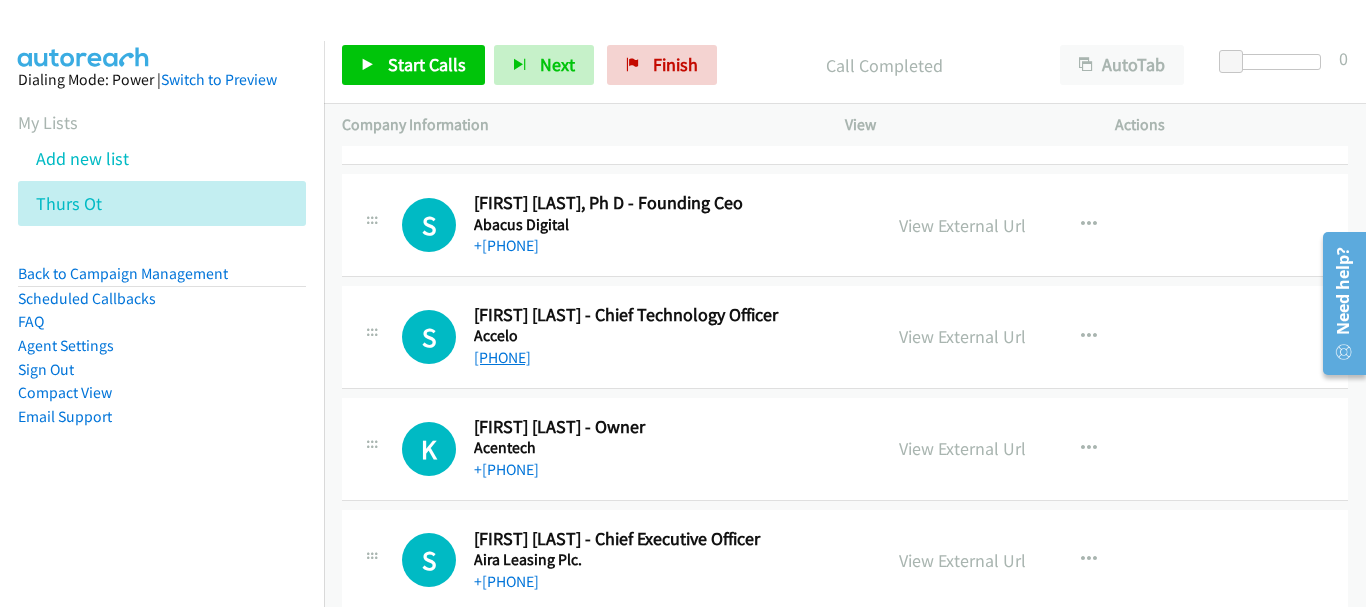click on "[PHONE]" at bounding box center [502, 357] 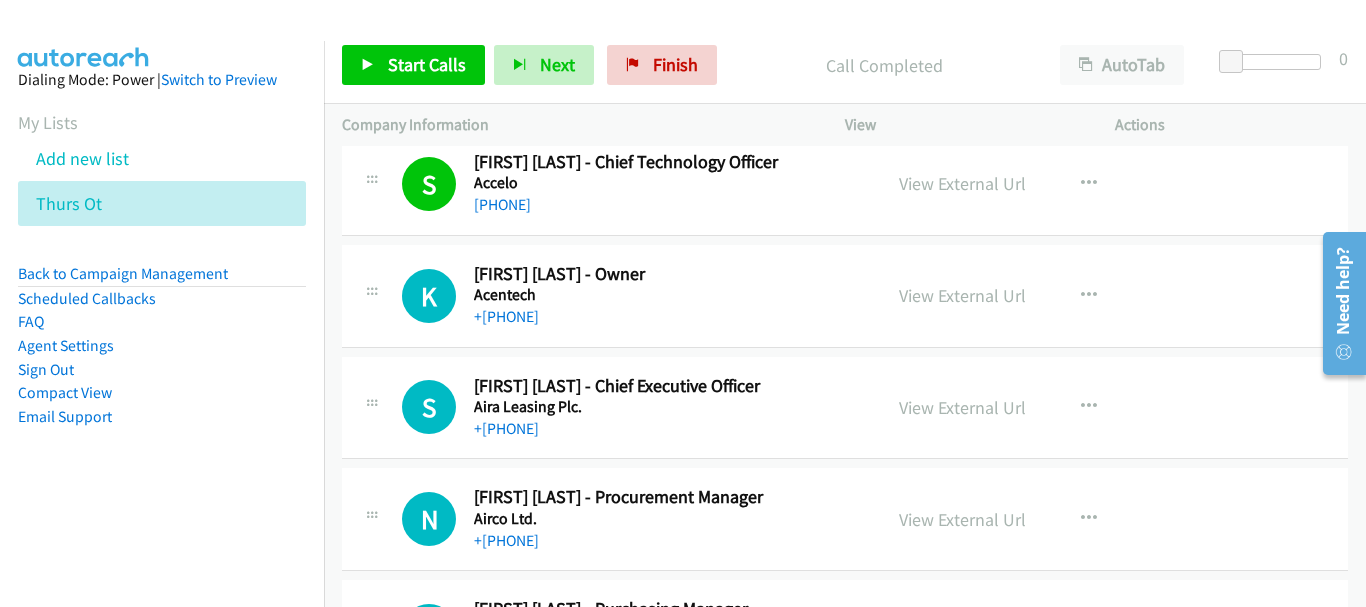 scroll, scrollTop: 400, scrollLeft: 0, axis: vertical 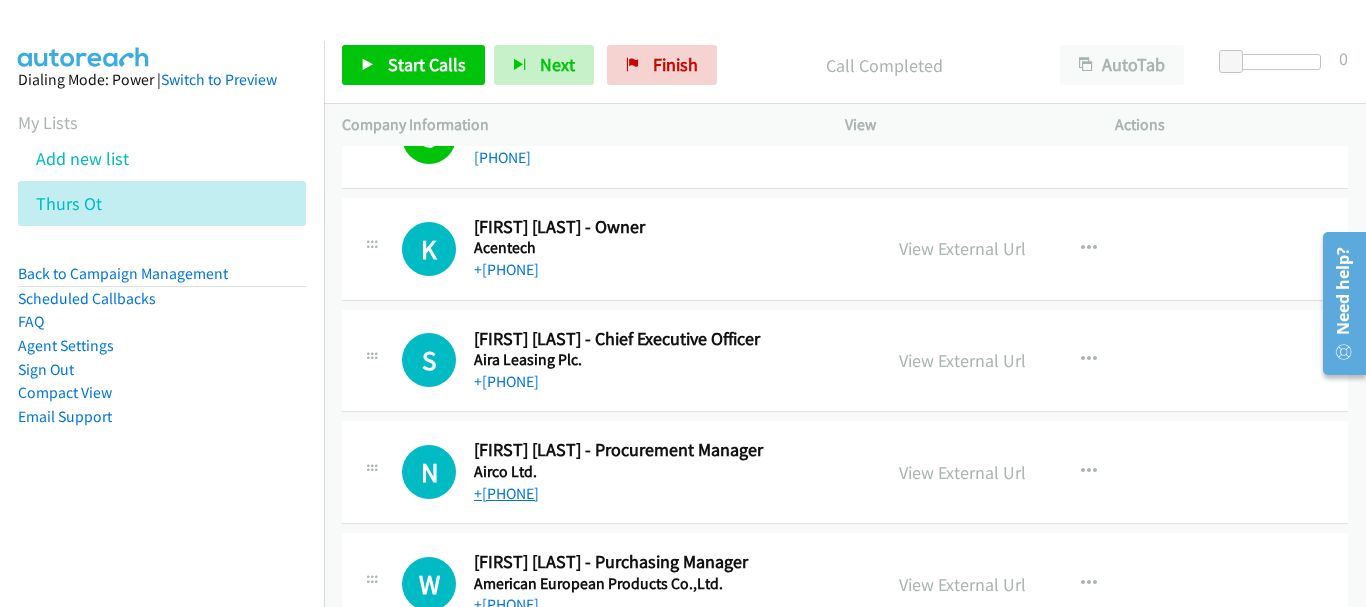 click on "+[PHONE]" at bounding box center (506, 493) 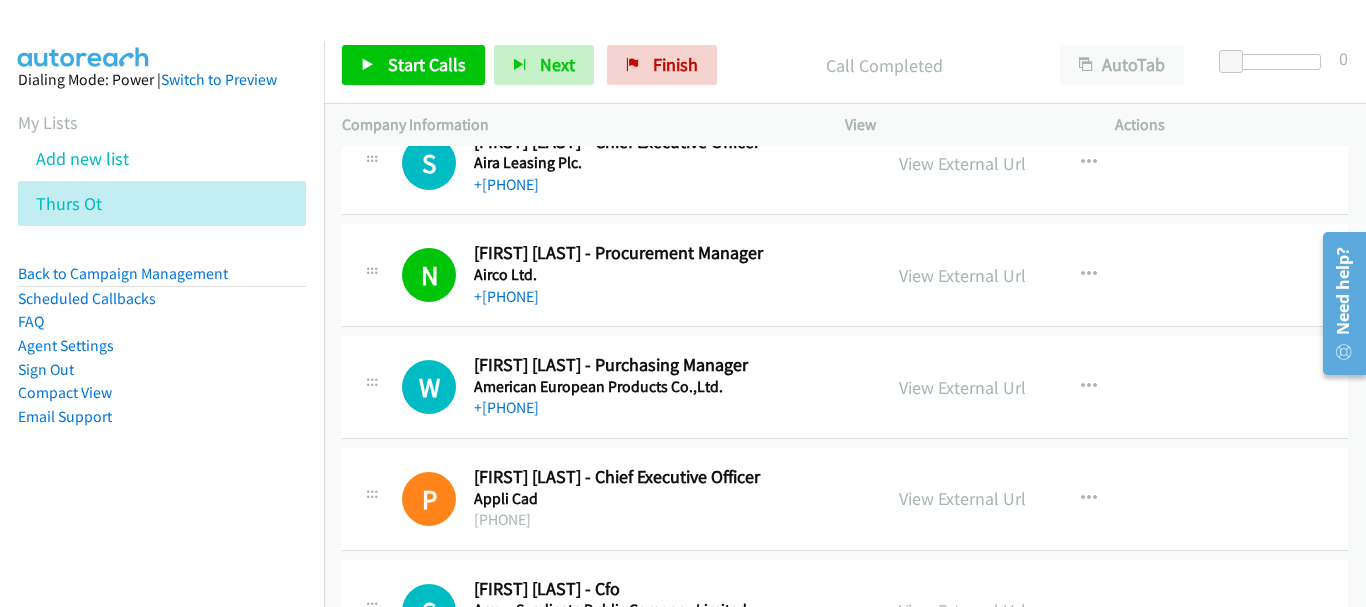 scroll, scrollTop: 600, scrollLeft: 0, axis: vertical 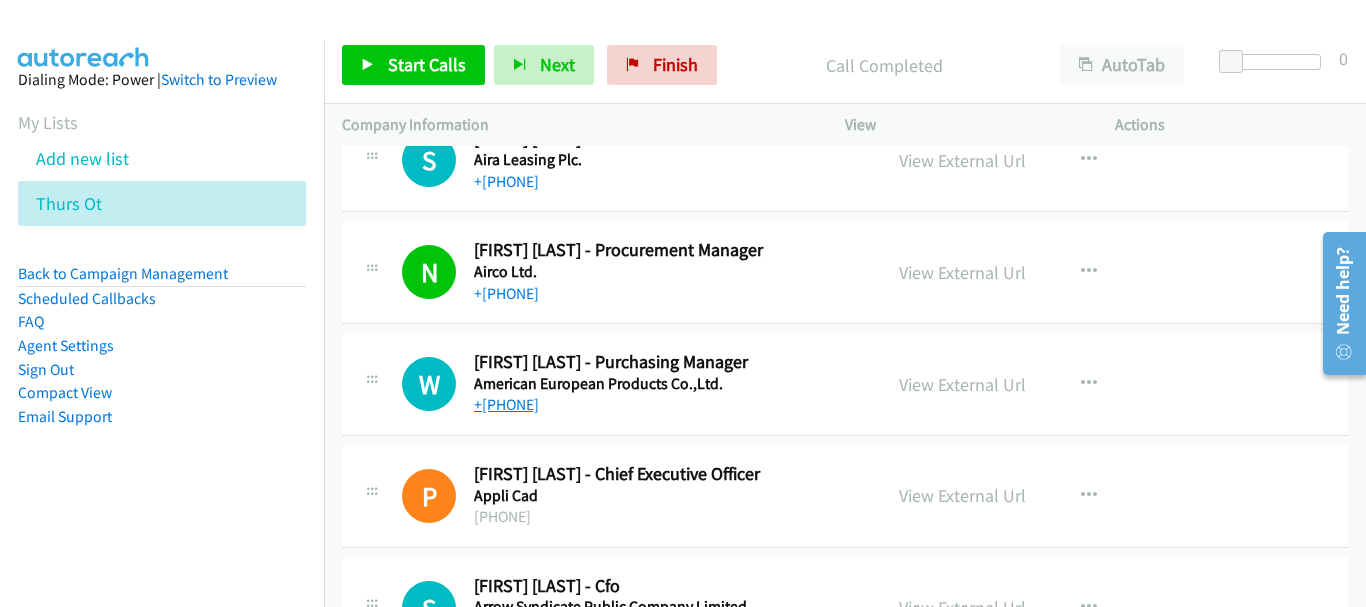 click on "+[PHONE]" at bounding box center [506, 404] 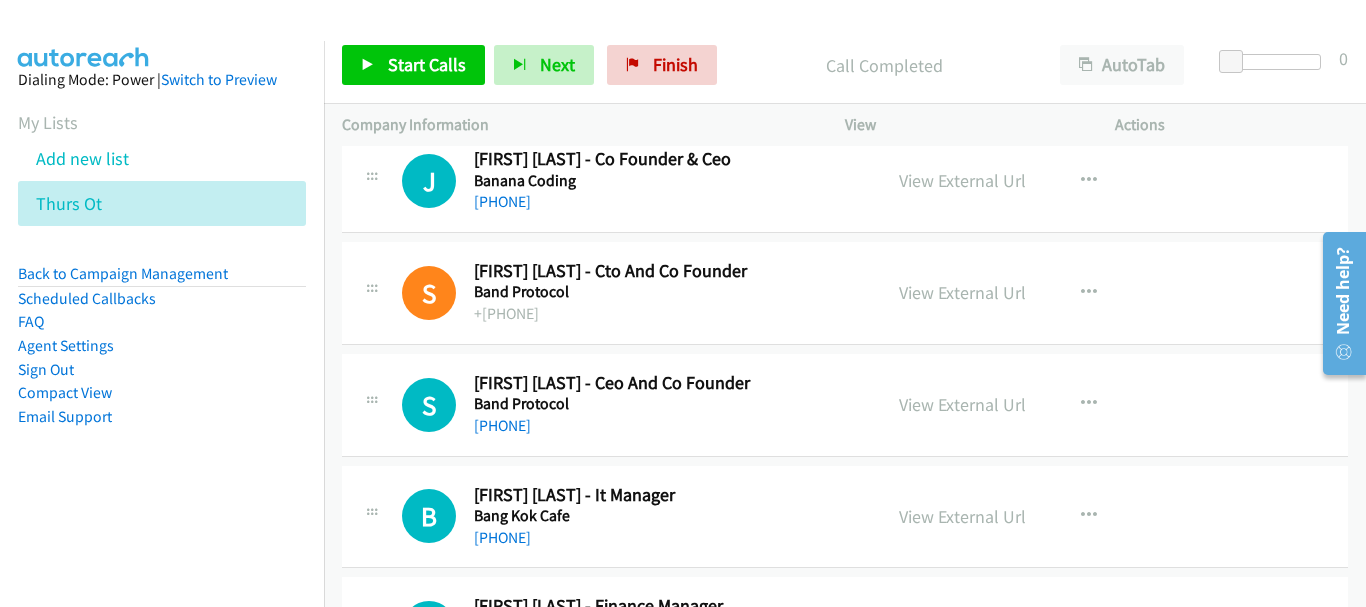 scroll, scrollTop: 1500, scrollLeft: 0, axis: vertical 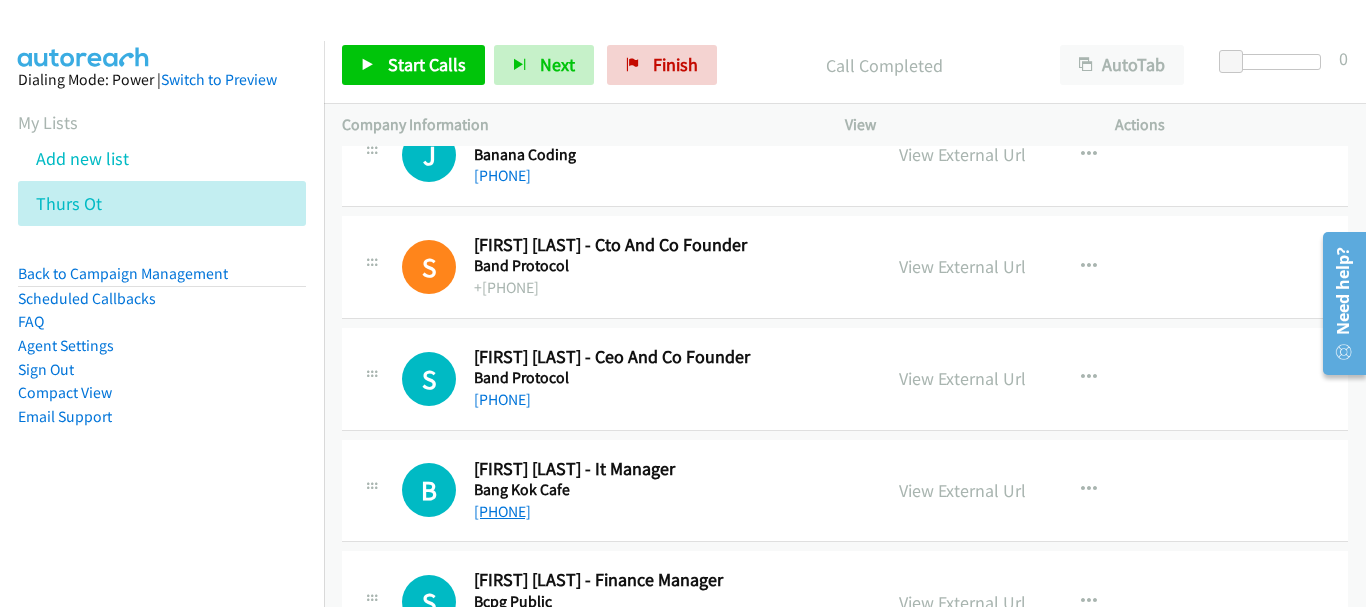 click on "[PHONE]" at bounding box center [502, 511] 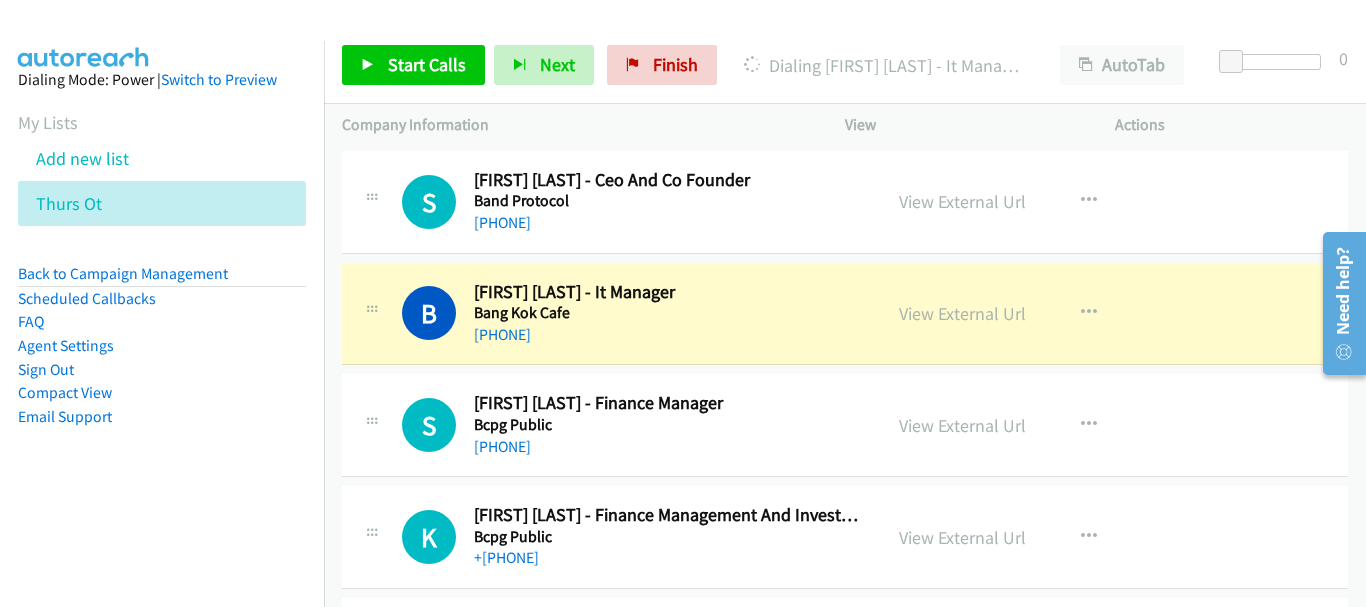 scroll, scrollTop: 1700, scrollLeft: 0, axis: vertical 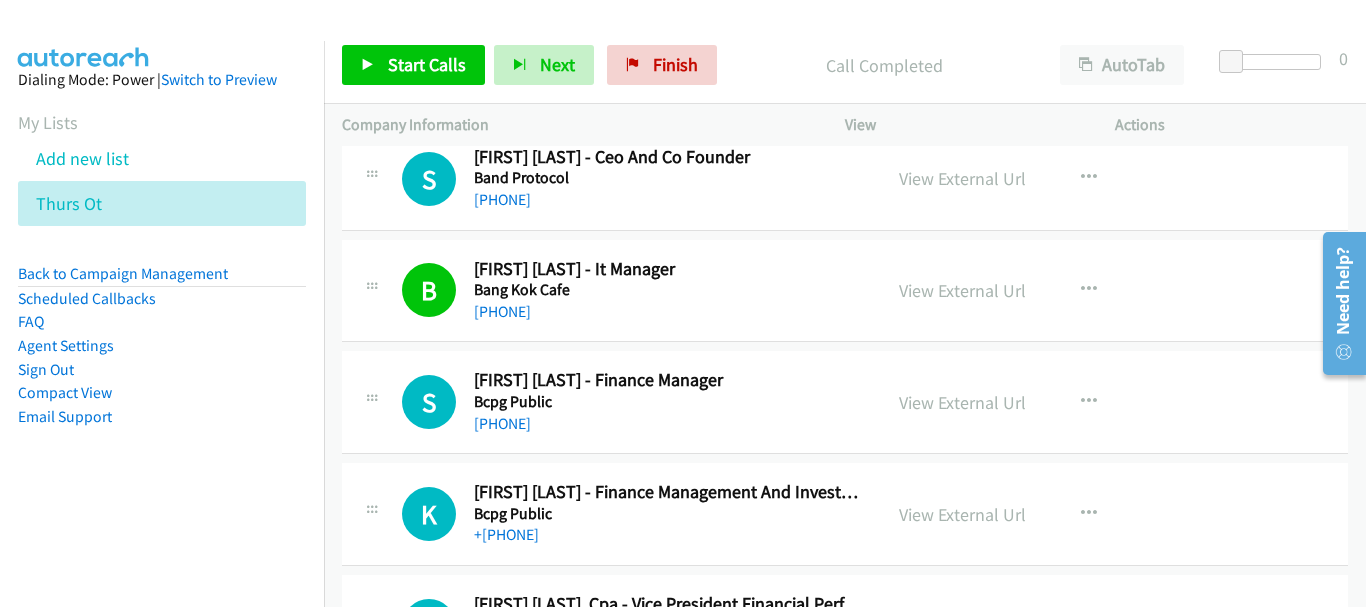 click on "[PHONE]" at bounding box center [667, 424] 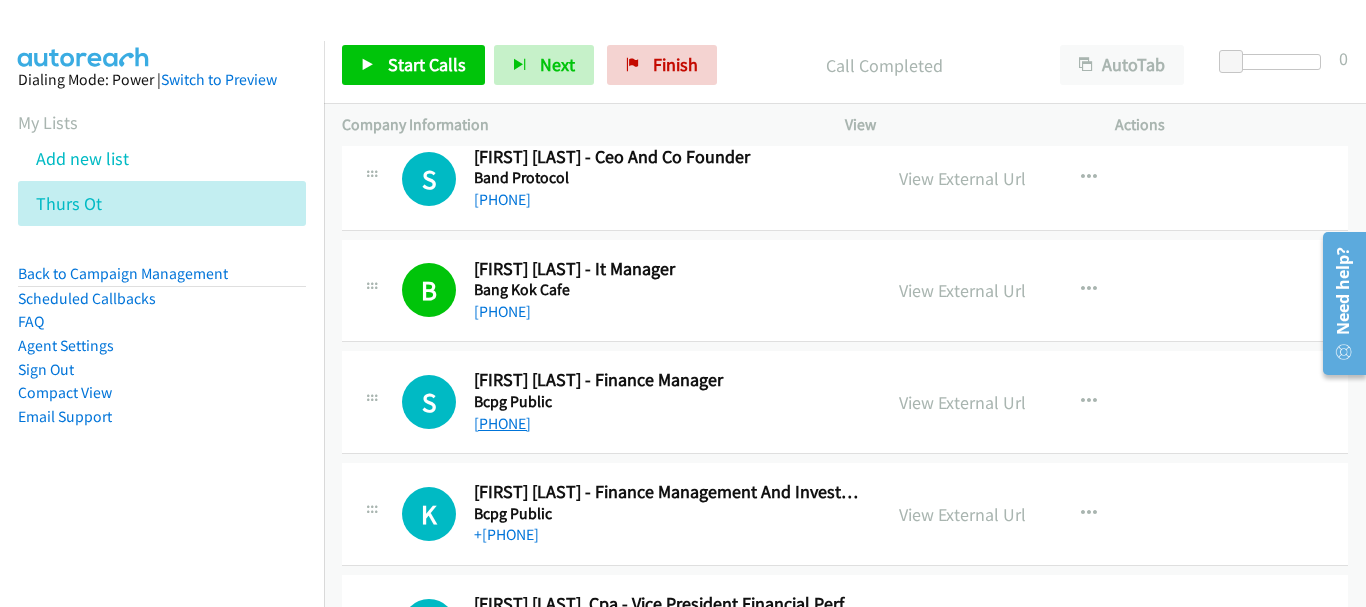 click on "[PHONE]" at bounding box center [502, 423] 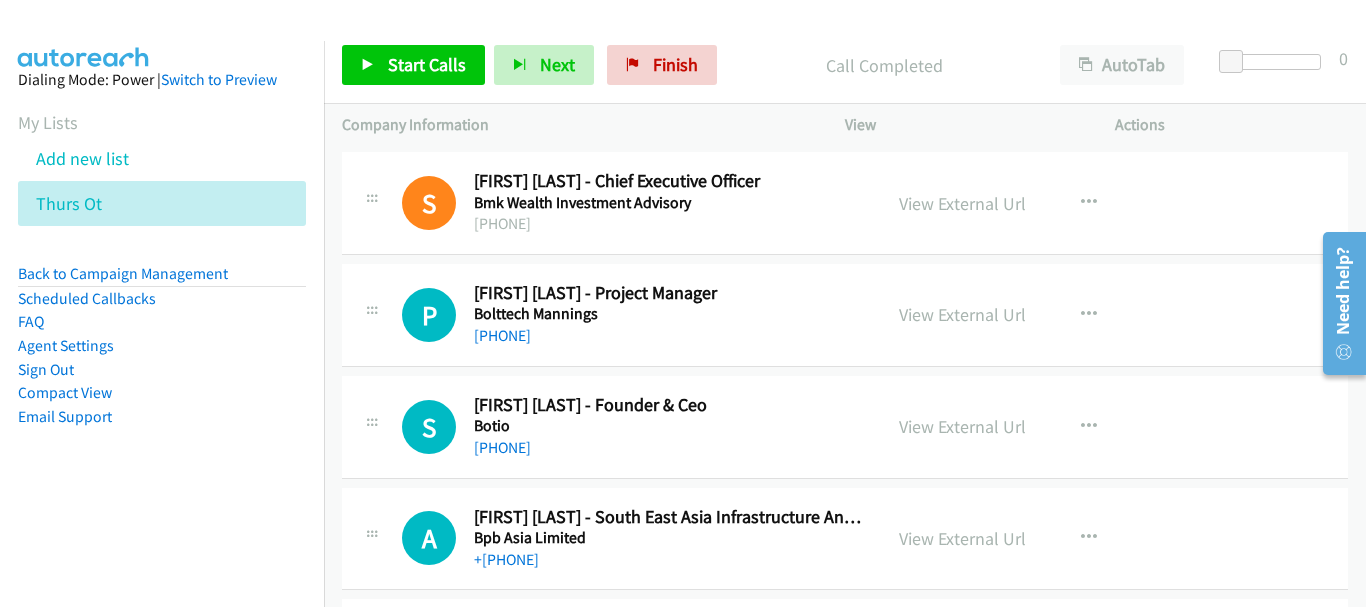 scroll, scrollTop: 4000, scrollLeft: 0, axis: vertical 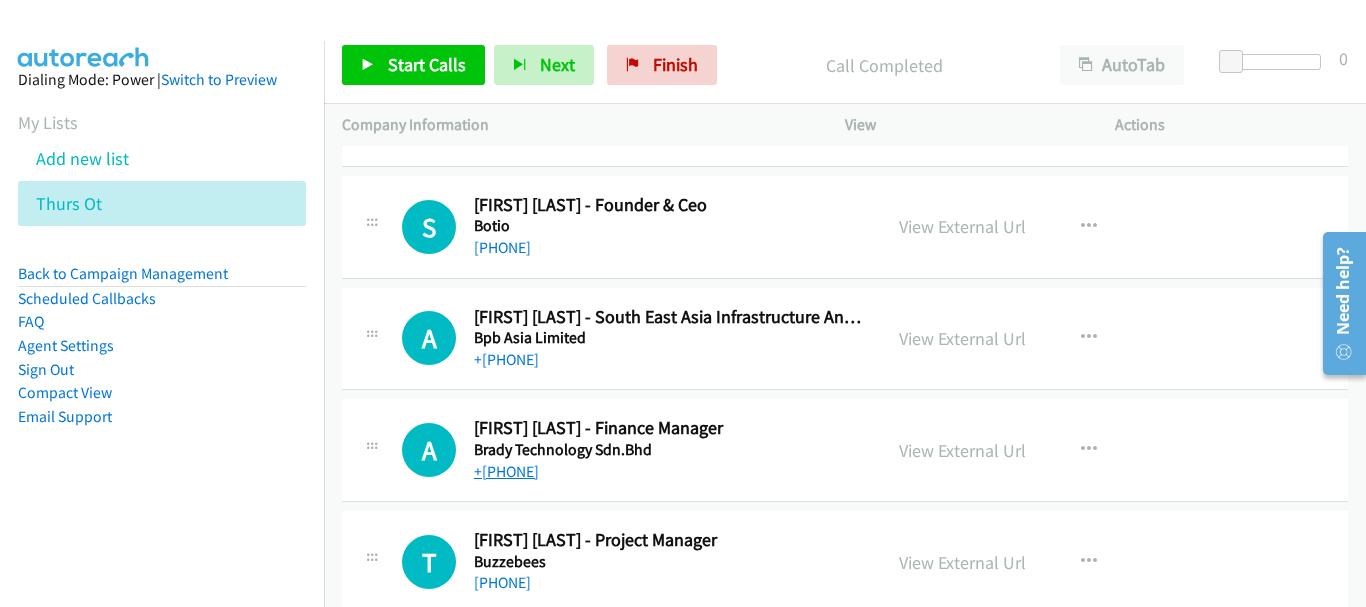click on "+[PHONE]" at bounding box center (506, 471) 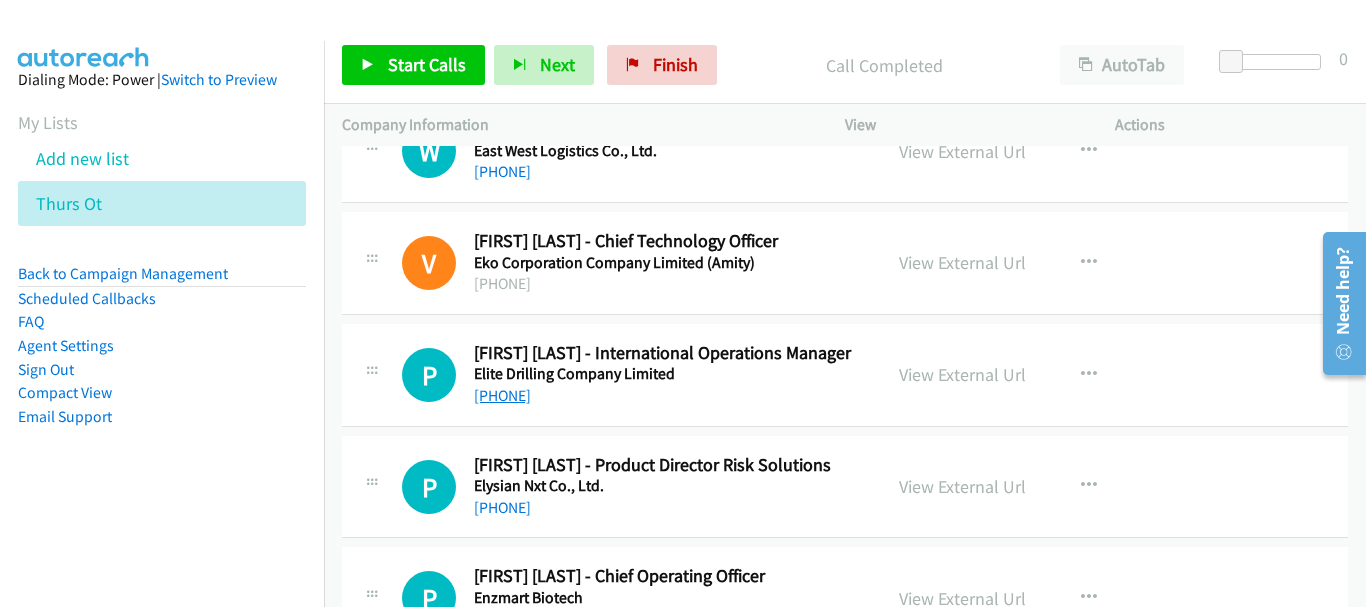 scroll, scrollTop: 6300, scrollLeft: 0, axis: vertical 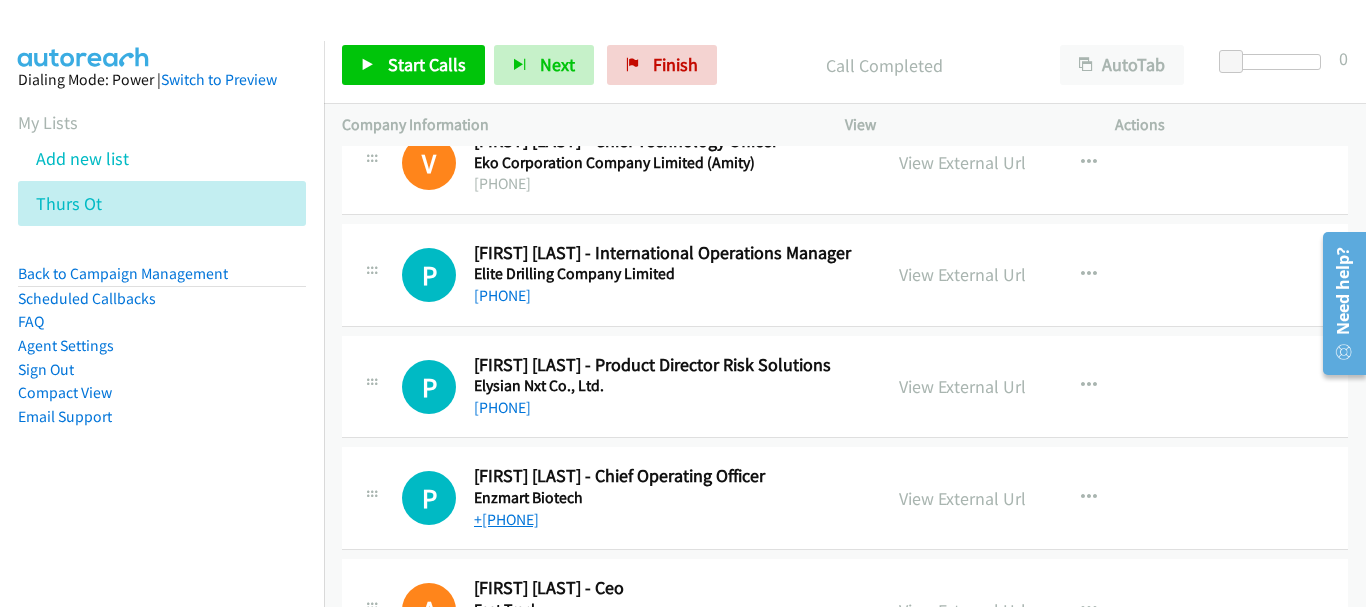click on "+[PHONE]" at bounding box center [506, 519] 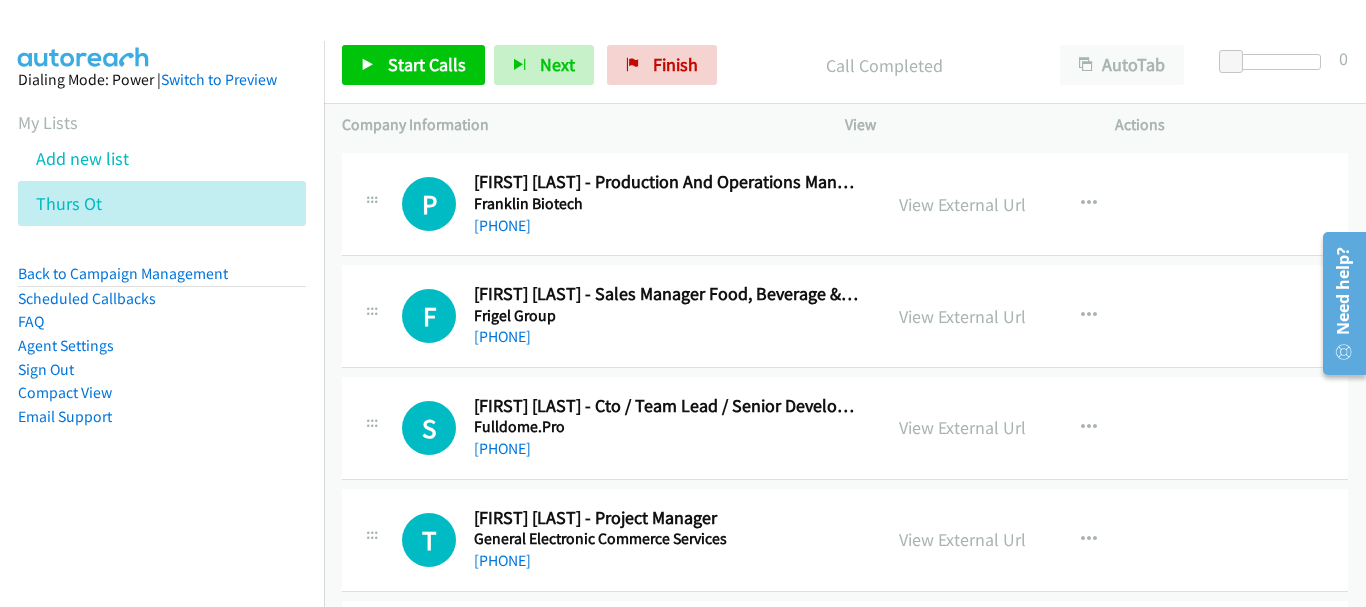 scroll, scrollTop: 7300, scrollLeft: 0, axis: vertical 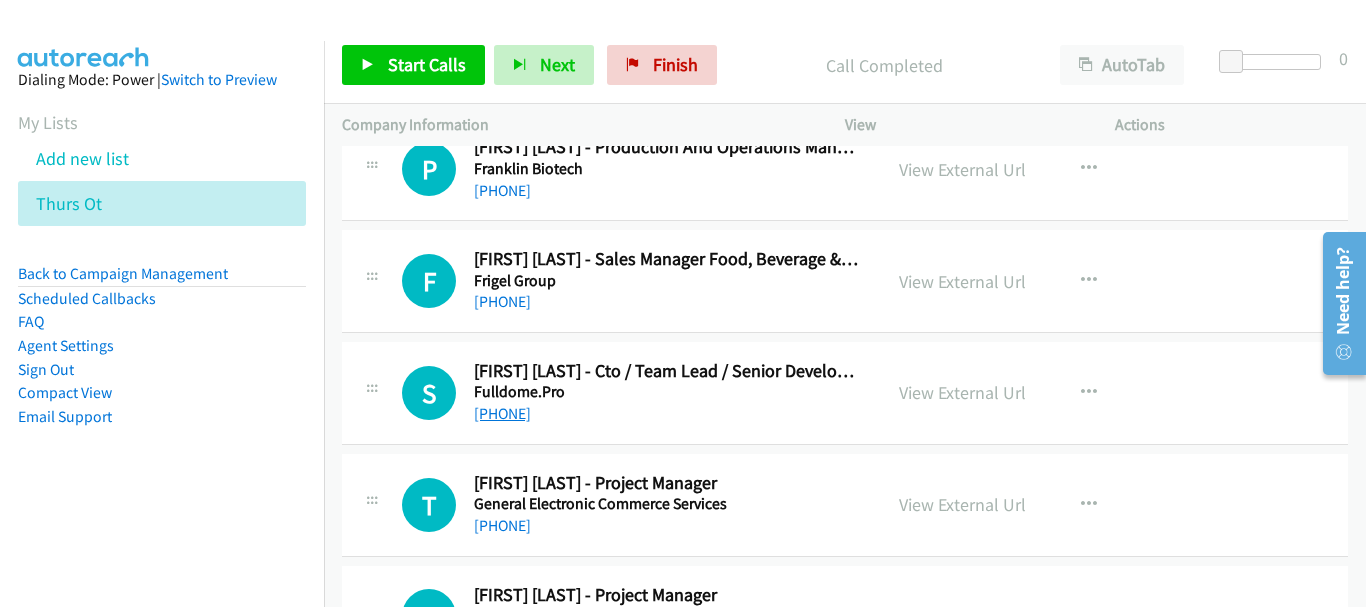 click on "[PHONE]" at bounding box center (502, 413) 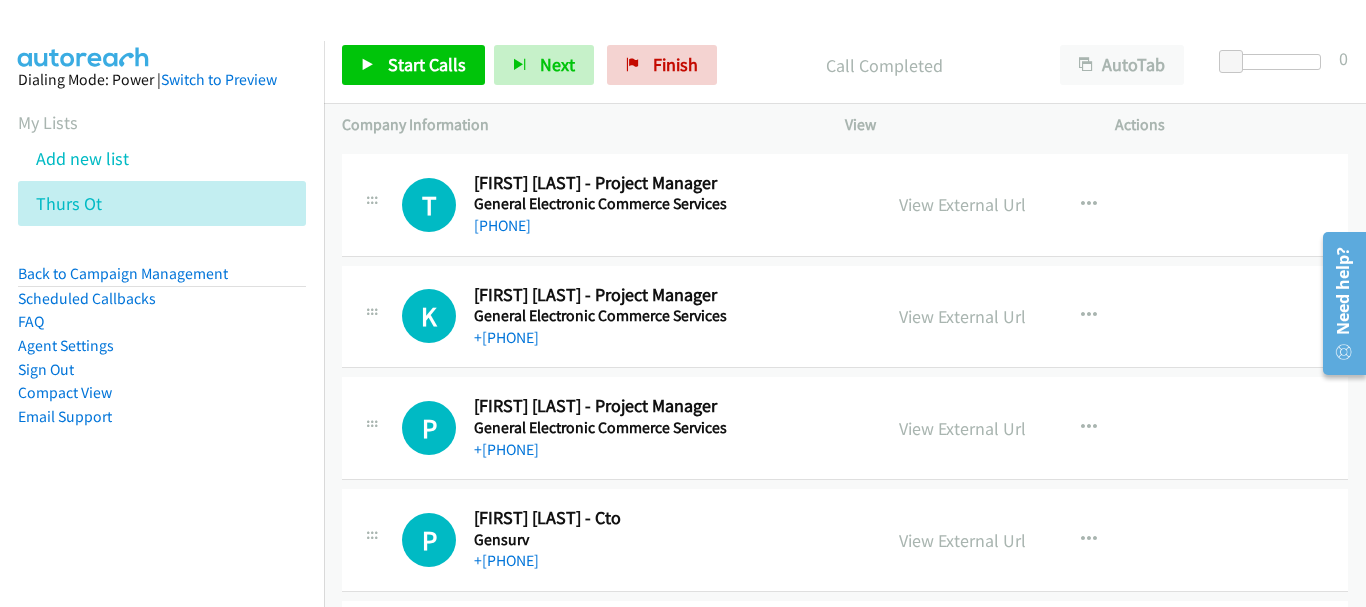 scroll, scrollTop: 7700, scrollLeft: 0, axis: vertical 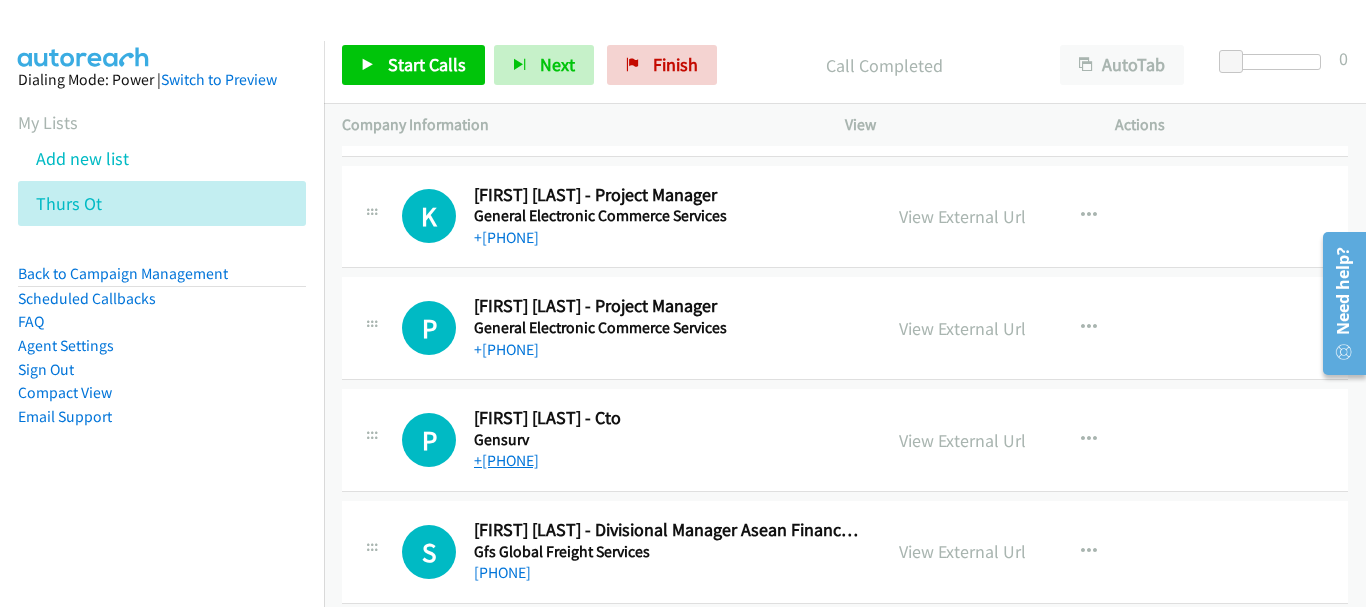 click on "+[PHONE]" at bounding box center (506, 460) 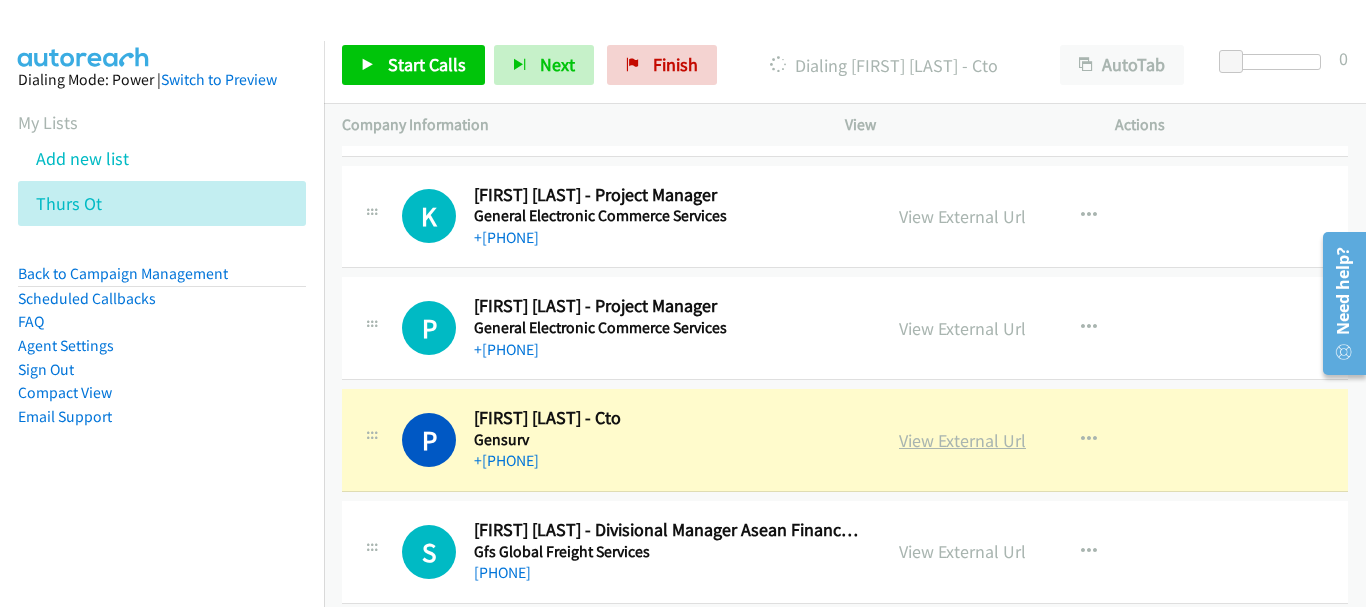 click on "View External Url" at bounding box center (962, 440) 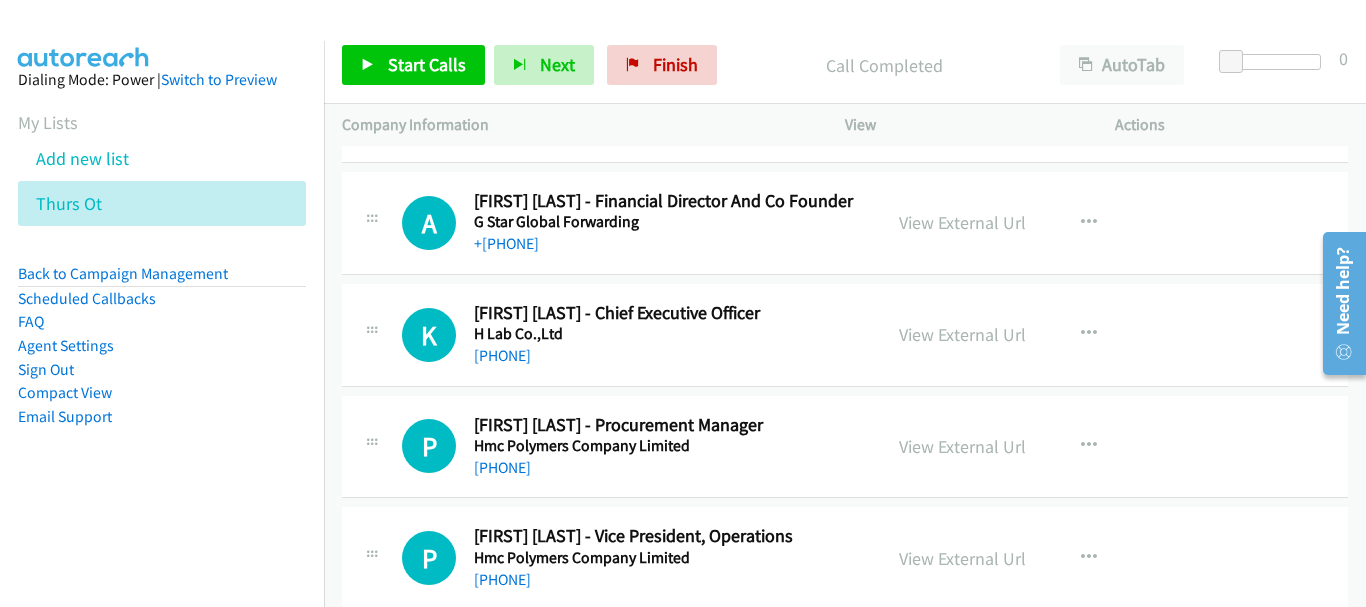 scroll, scrollTop: 8800, scrollLeft: 0, axis: vertical 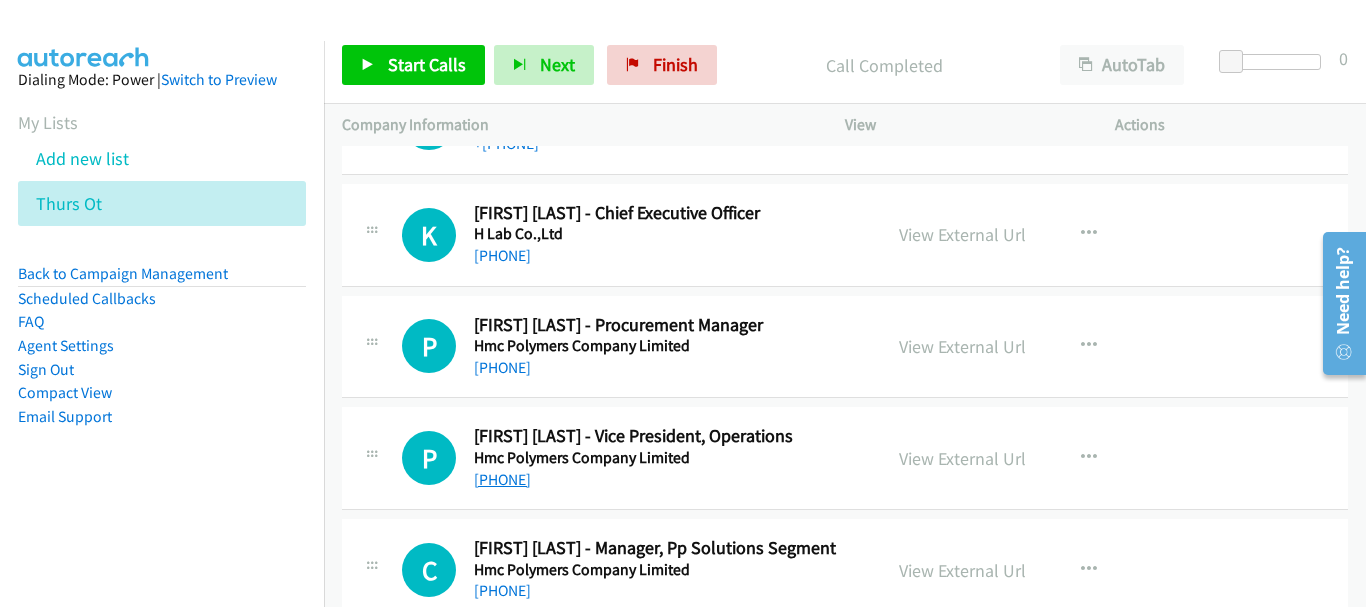 click on "[PHONE]" at bounding box center [502, 479] 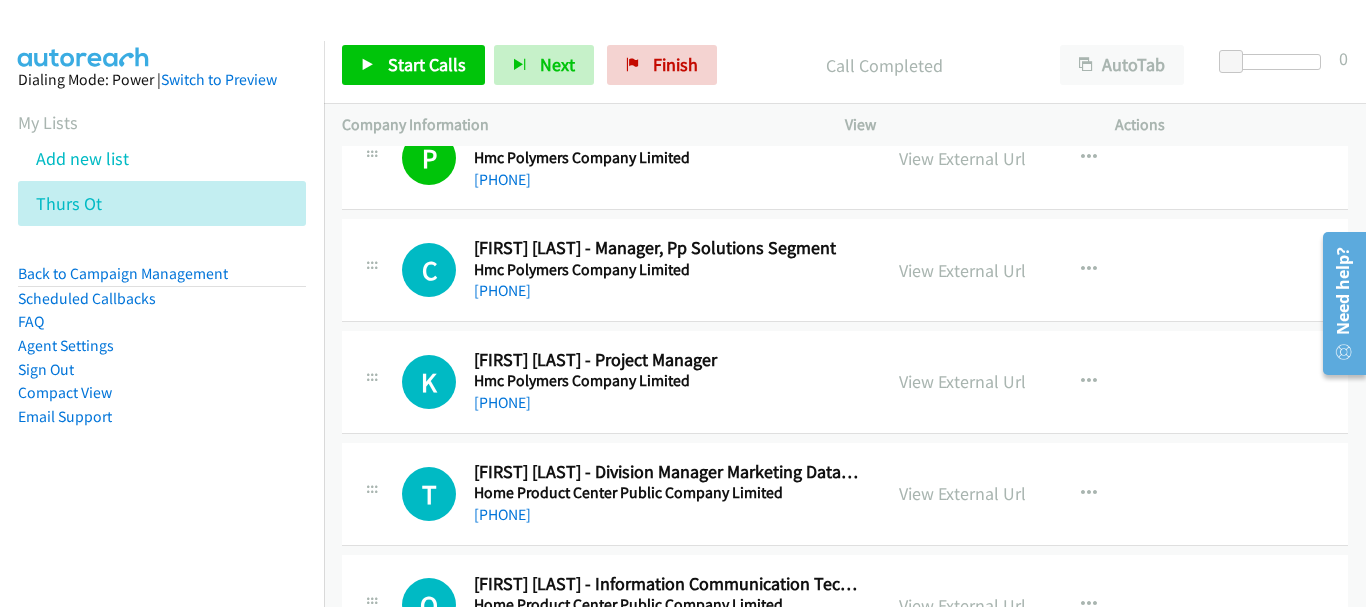 scroll, scrollTop: 9200, scrollLeft: 0, axis: vertical 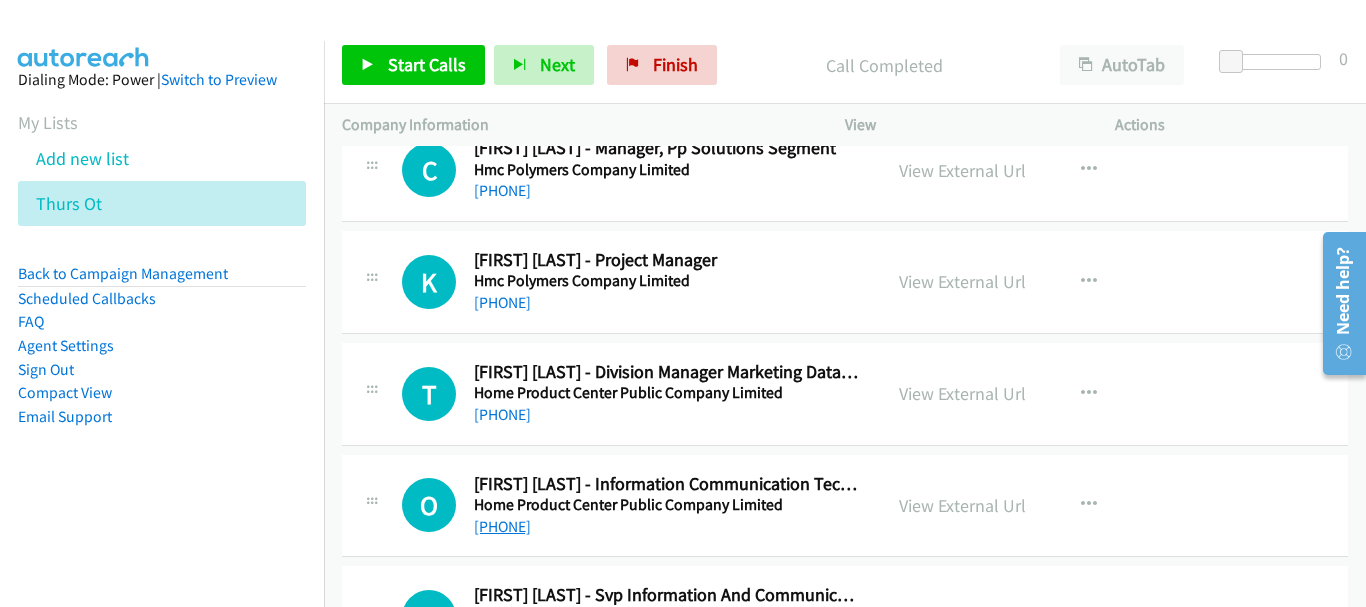 click on "[PHONE]" at bounding box center [502, 526] 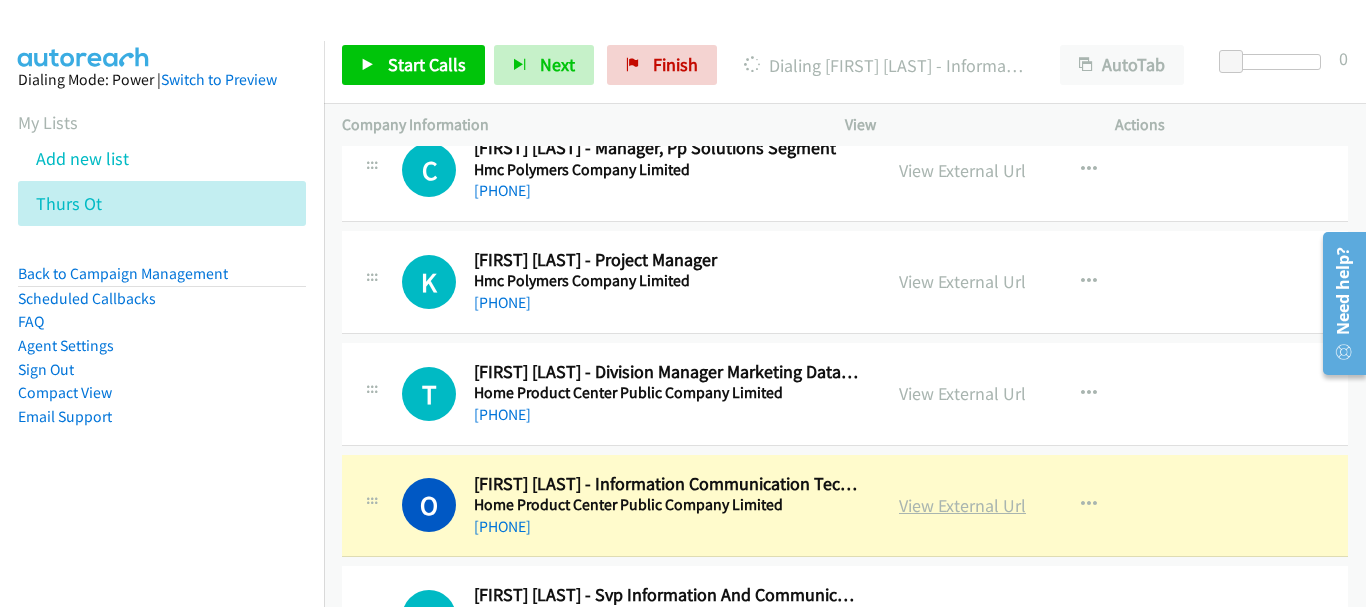 click on "View External Url" at bounding box center [962, 505] 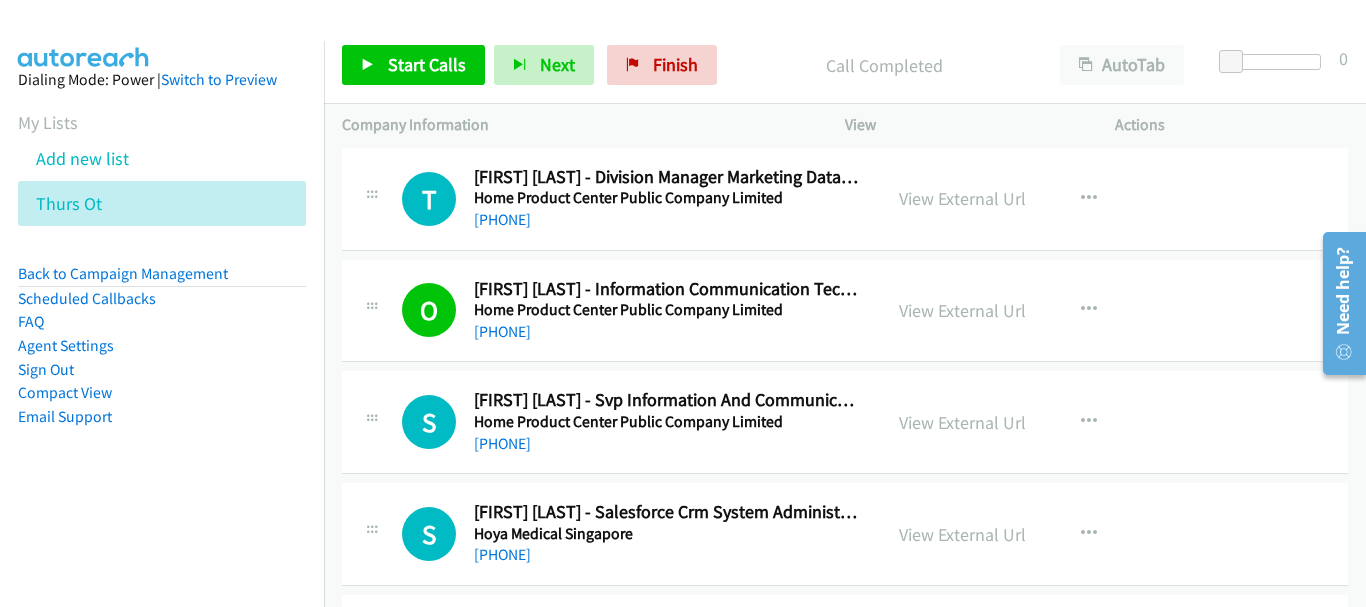 scroll, scrollTop: 9400, scrollLeft: 0, axis: vertical 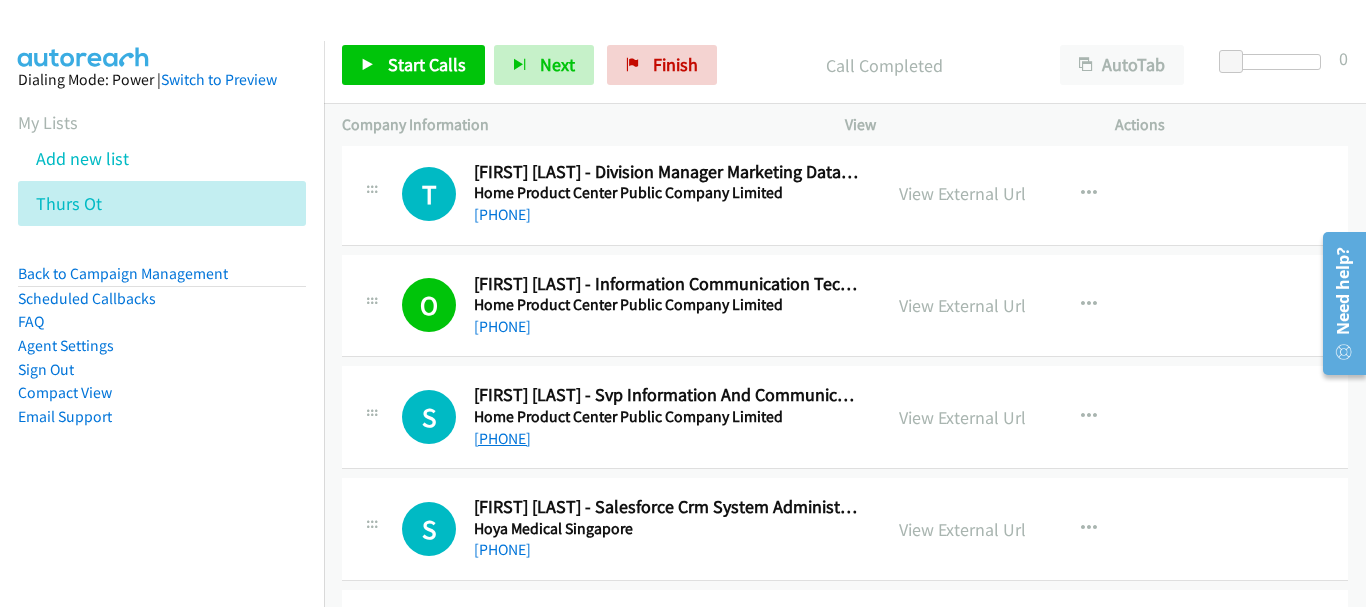 click on "[PHONE]" at bounding box center [502, 438] 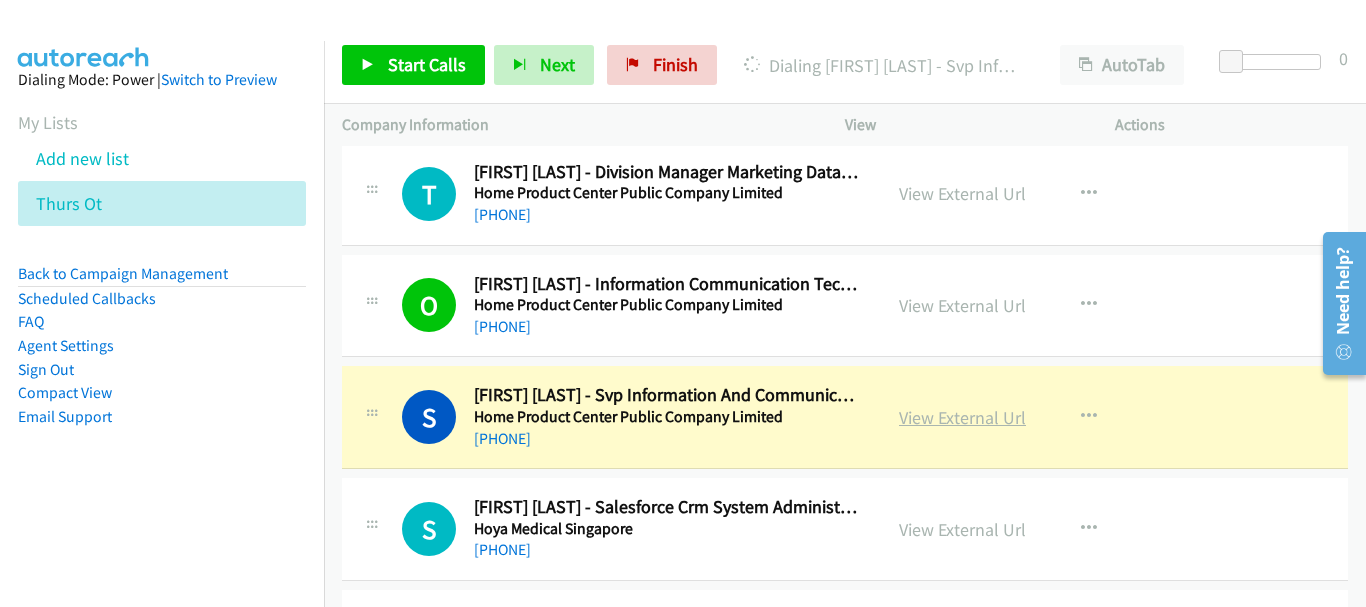 click on "View External Url" at bounding box center (962, 417) 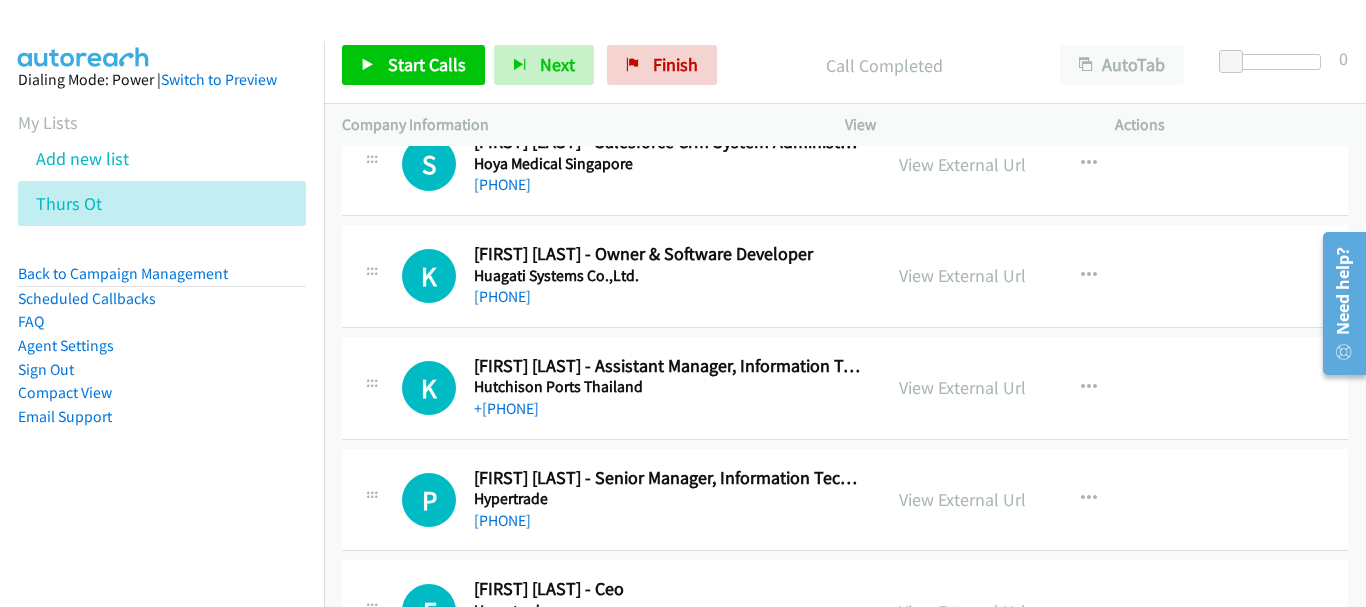 scroll, scrollTop: 9800, scrollLeft: 0, axis: vertical 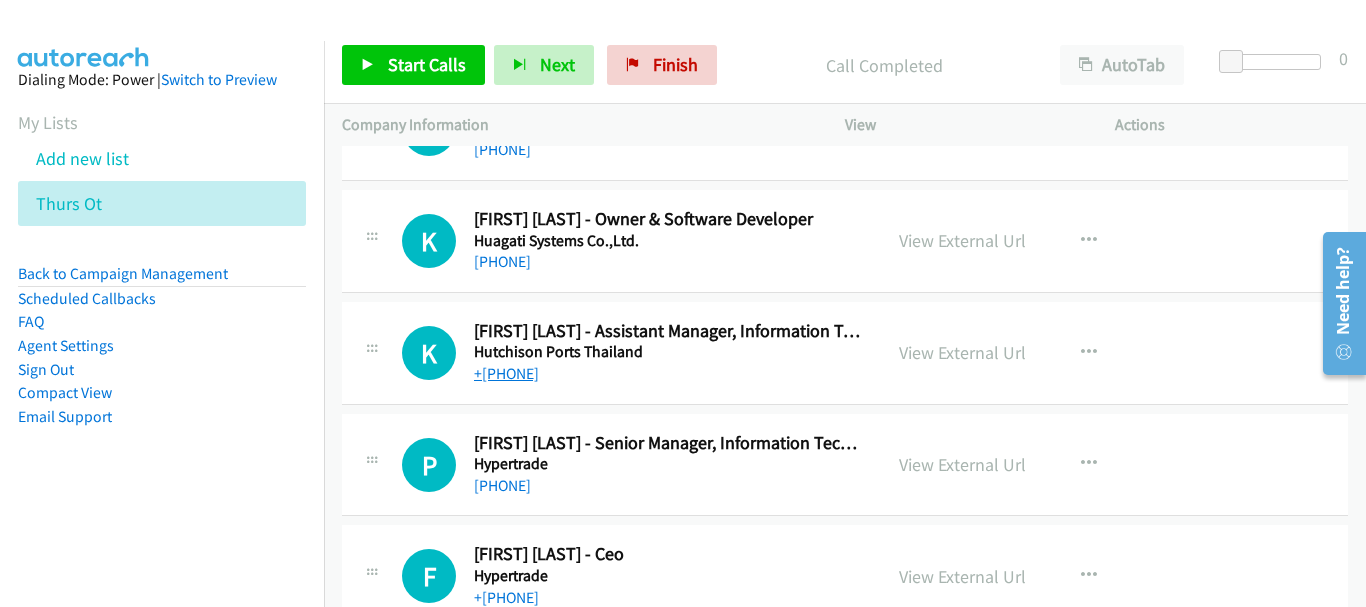 click on "+[PHONE]" at bounding box center [506, 373] 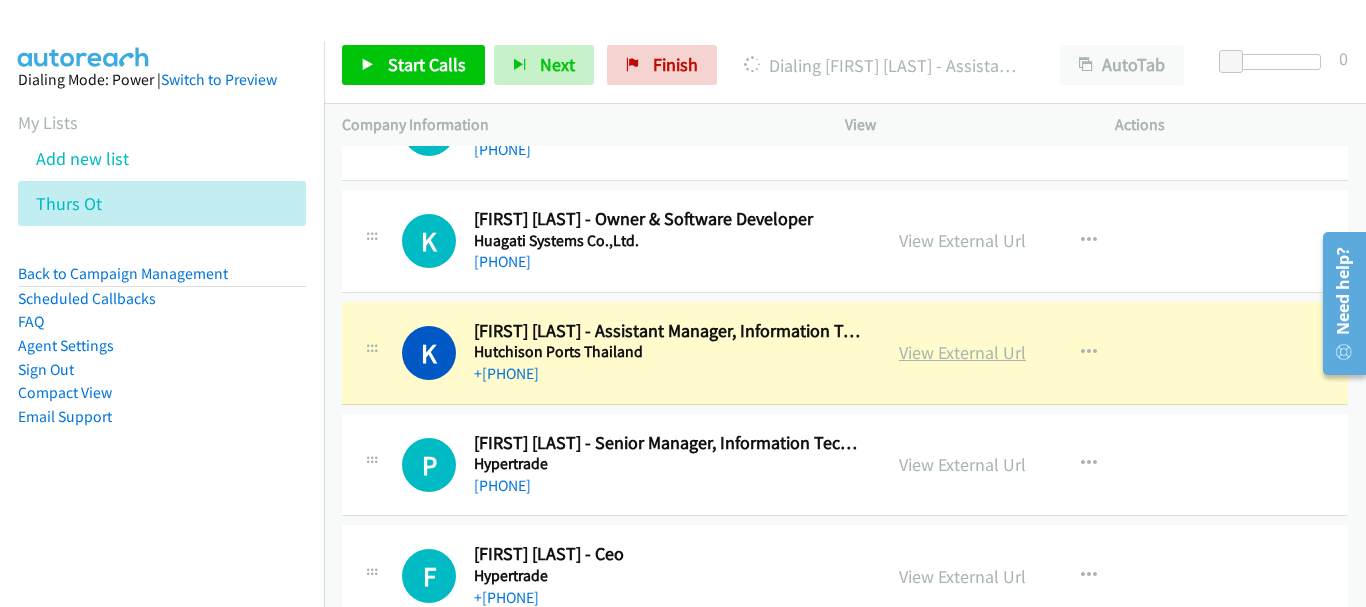 click on "View External Url" at bounding box center (962, 352) 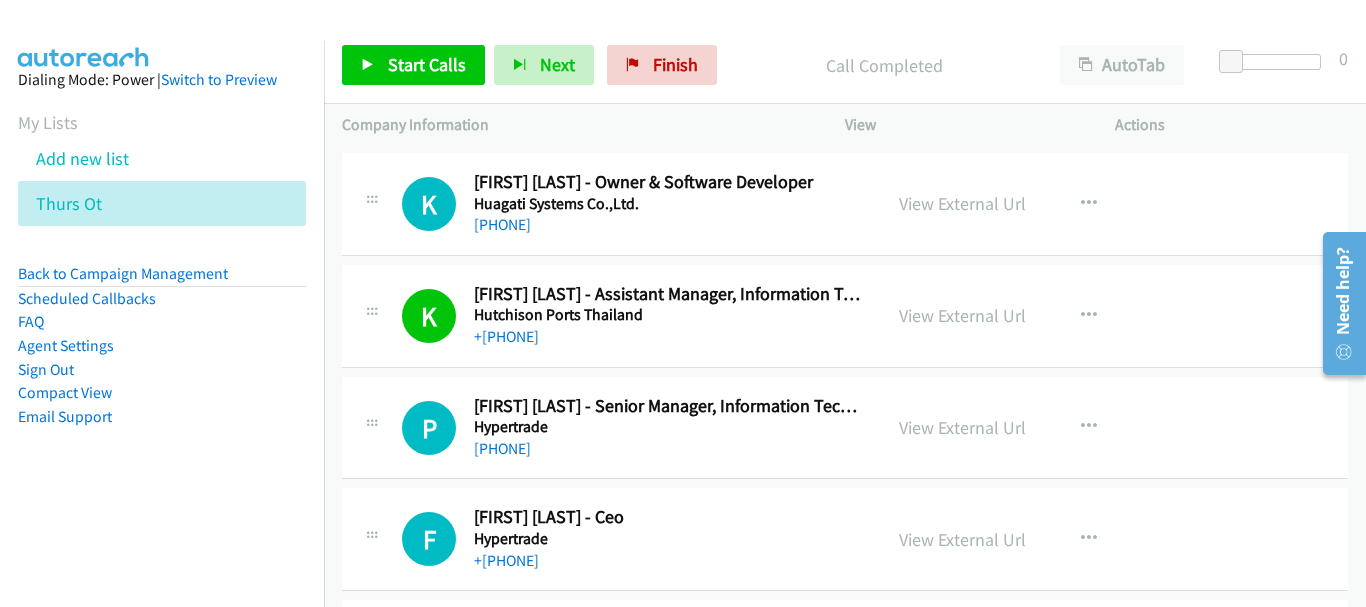 scroll, scrollTop: 9900, scrollLeft: 0, axis: vertical 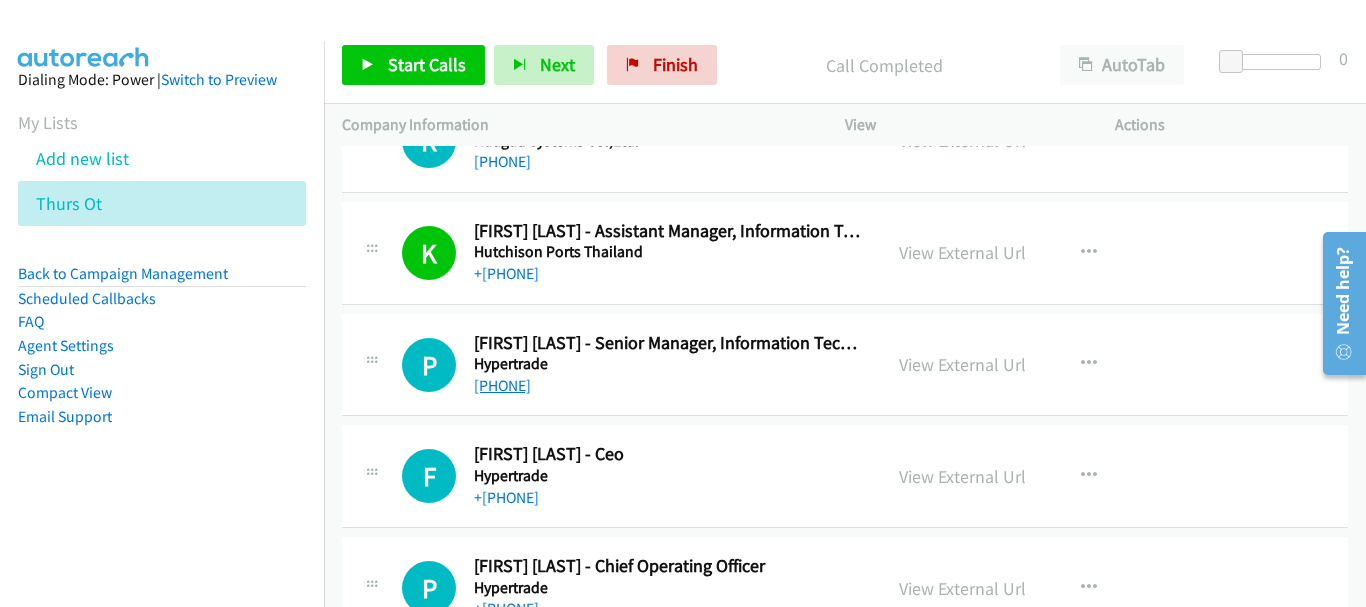 click on "[PHONE]" at bounding box center [502, 385] 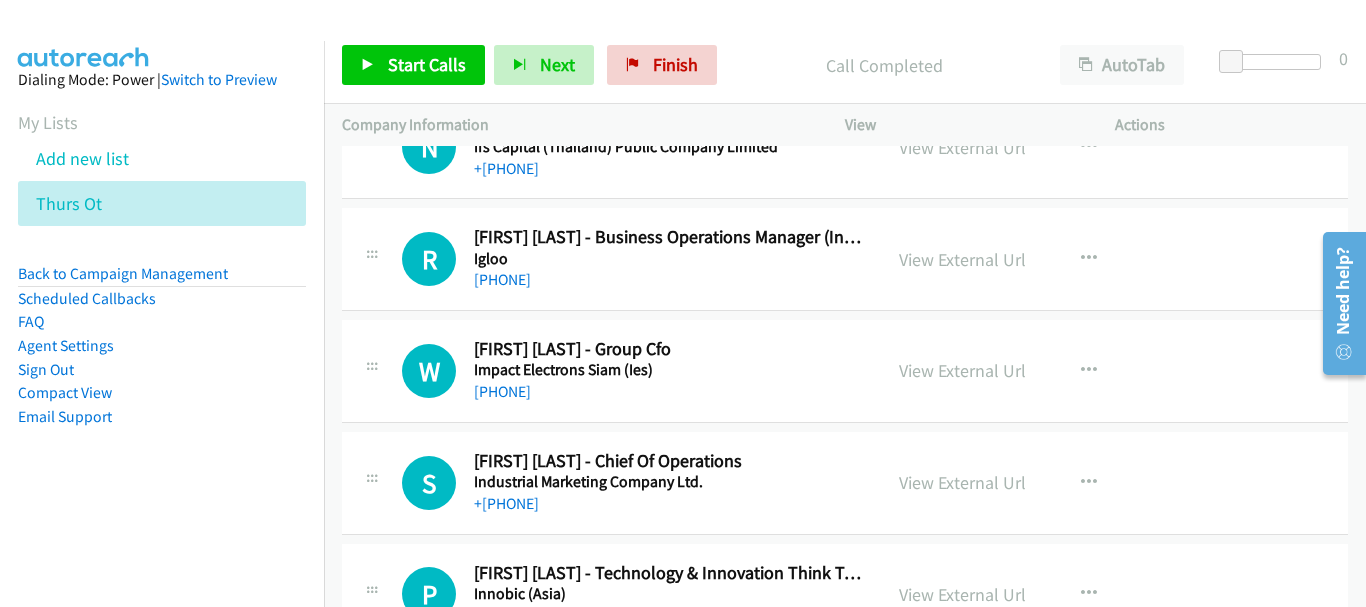 scroll, scrollTop: 11000, scrollLeft: 0, axis: vertical 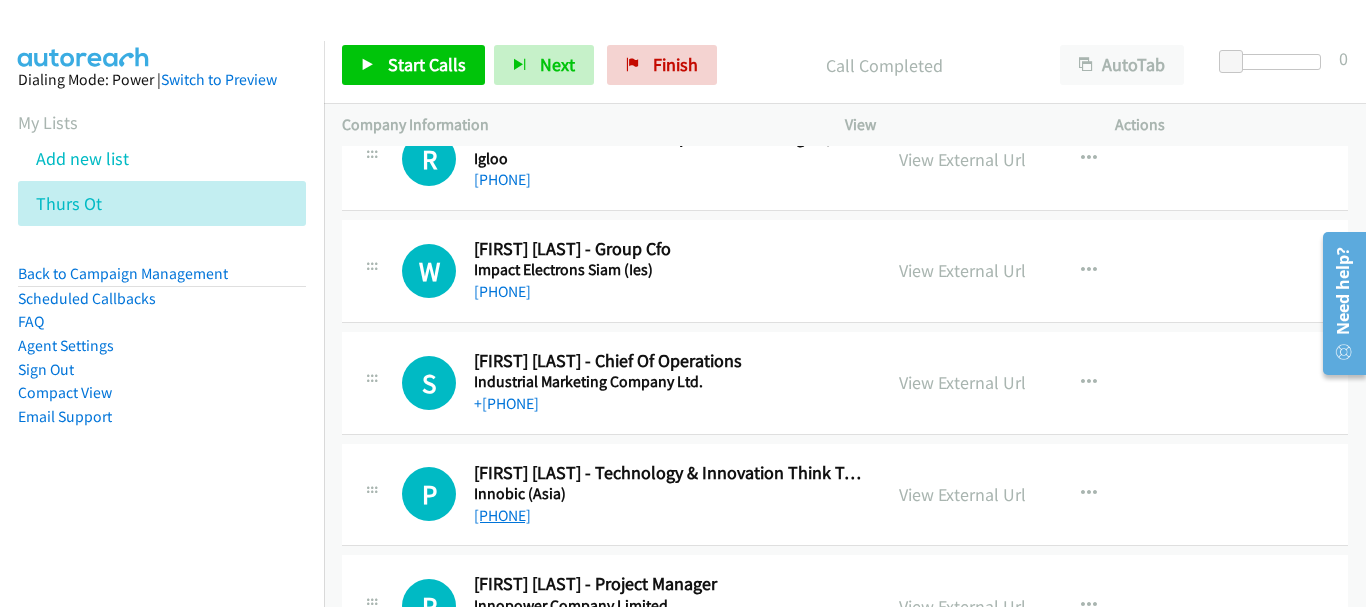 click on "[PHONE]" at bounding box center [502, 515] 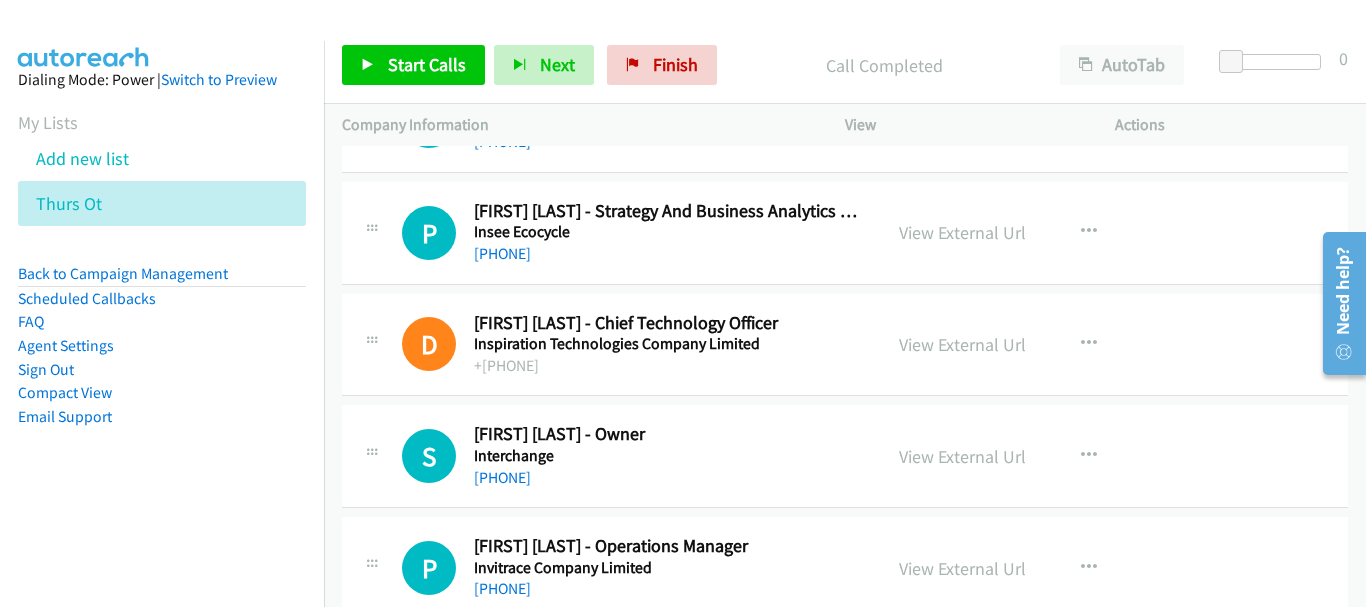 scroll, scrollTop: 12500, scrollLeft: 0, axis: vertical 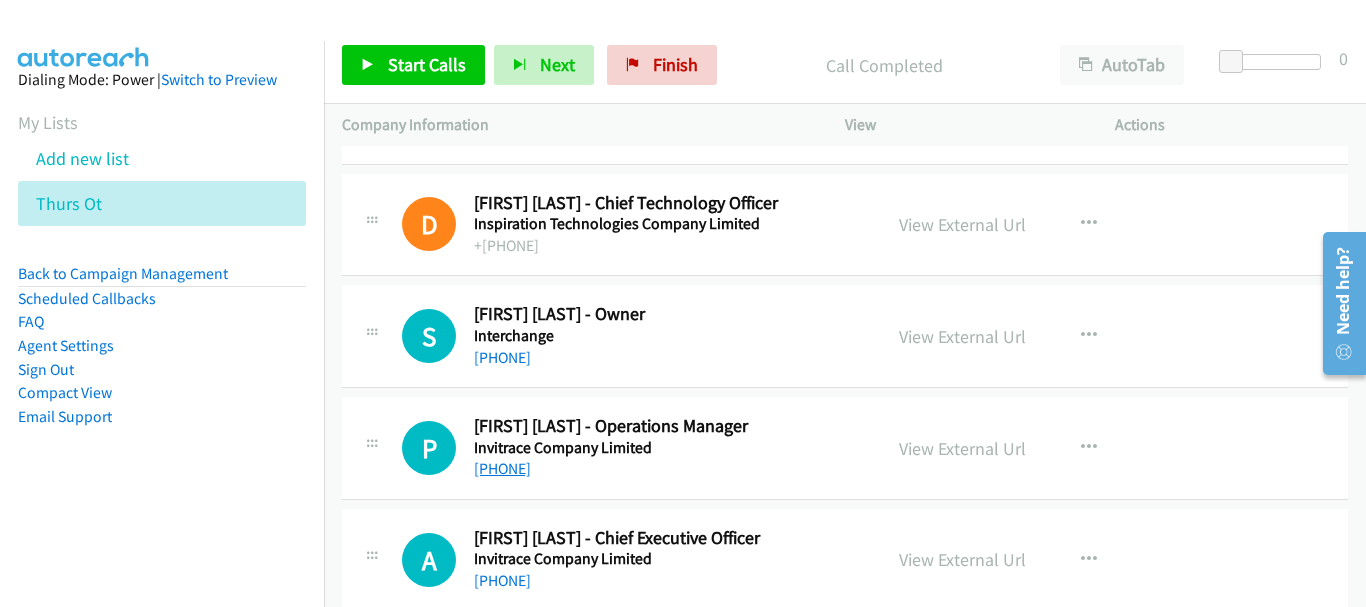 click on "[PHONE]" at bounding box center (502, 468) 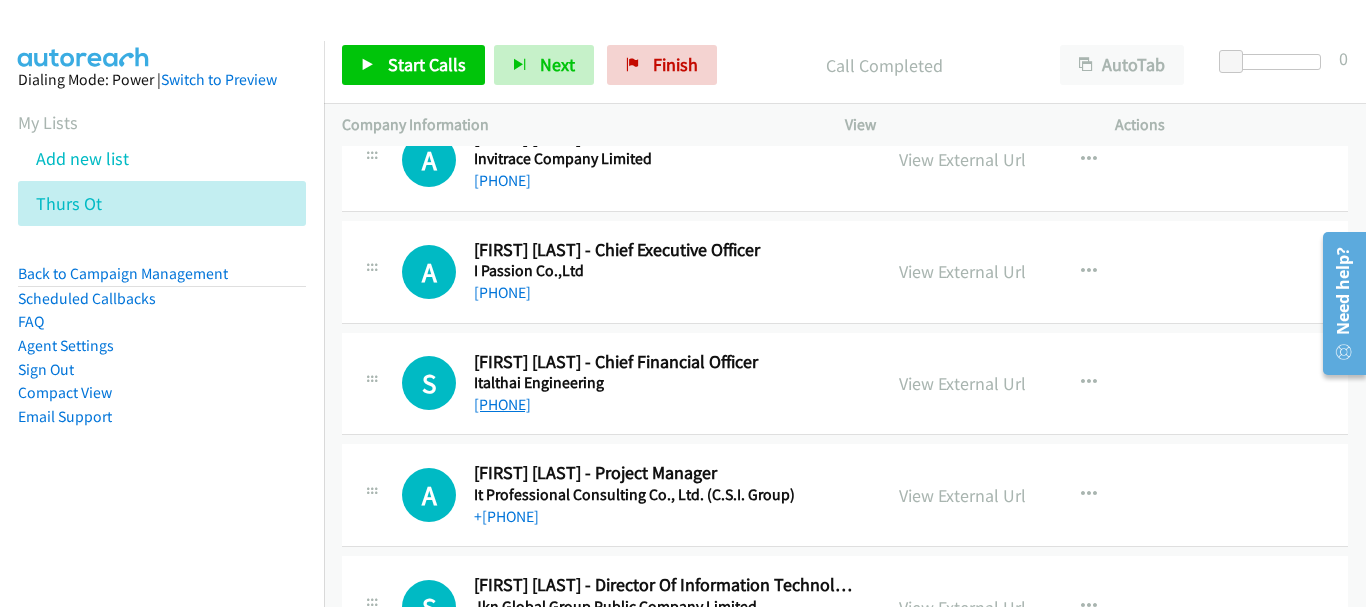 scroll, scrollTop: 13000, scrollLeft: 0, axis: vertical 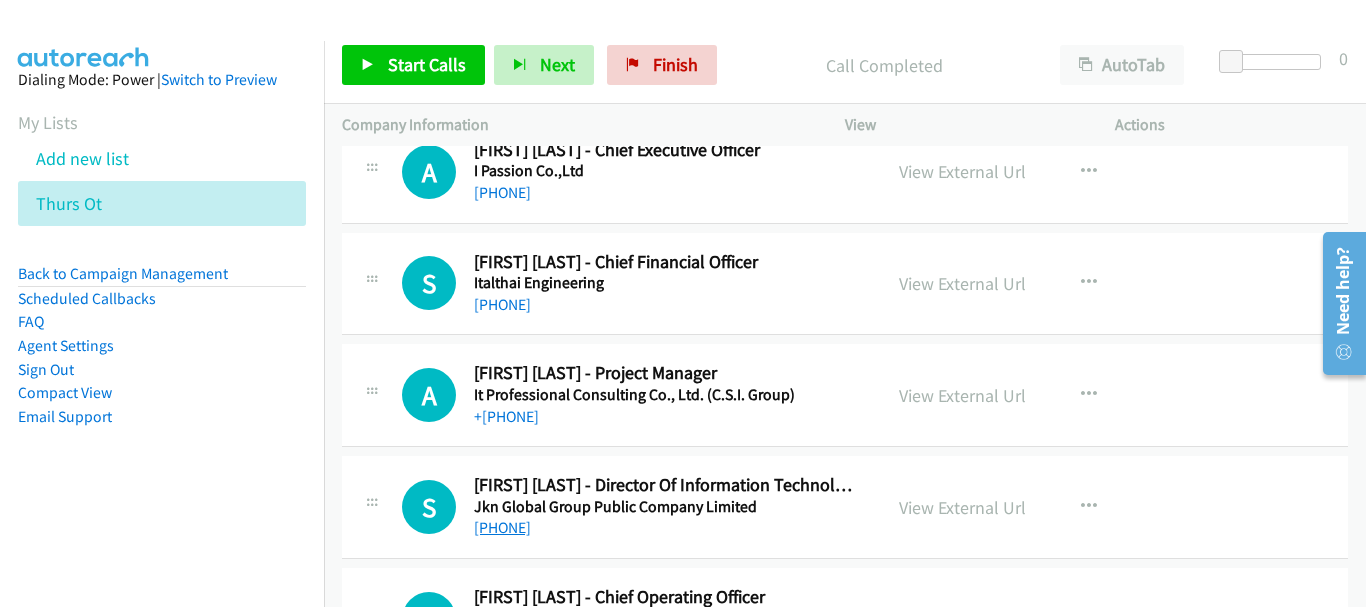 click on "[PHONE]" at bounding box center [502, 527] 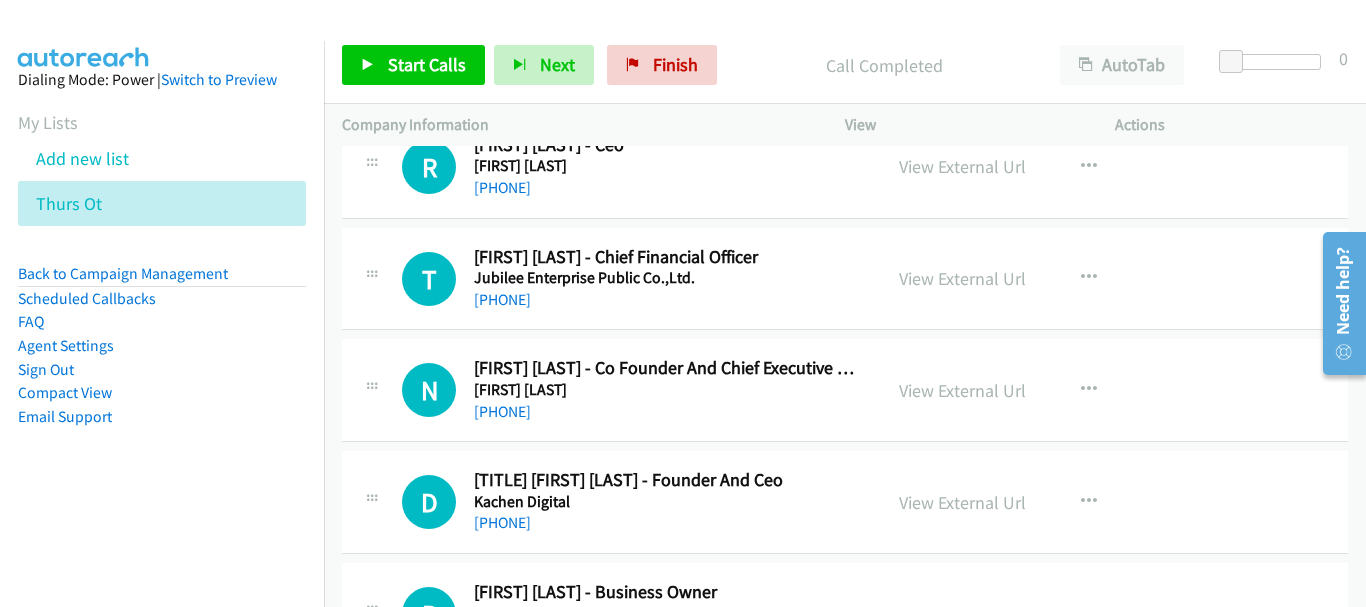 scroll, scrollTop: 13600, scrollLeft: 0, axis: vertical 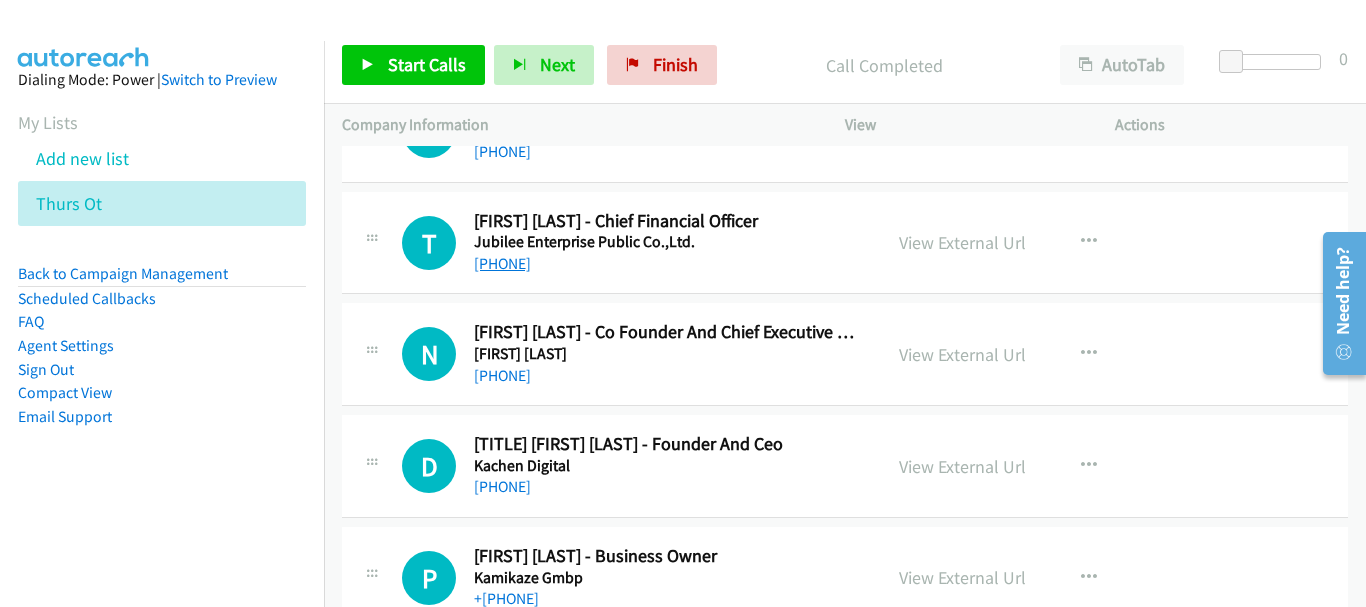 click on "[PHONE]" at bounding box center [502, 263] 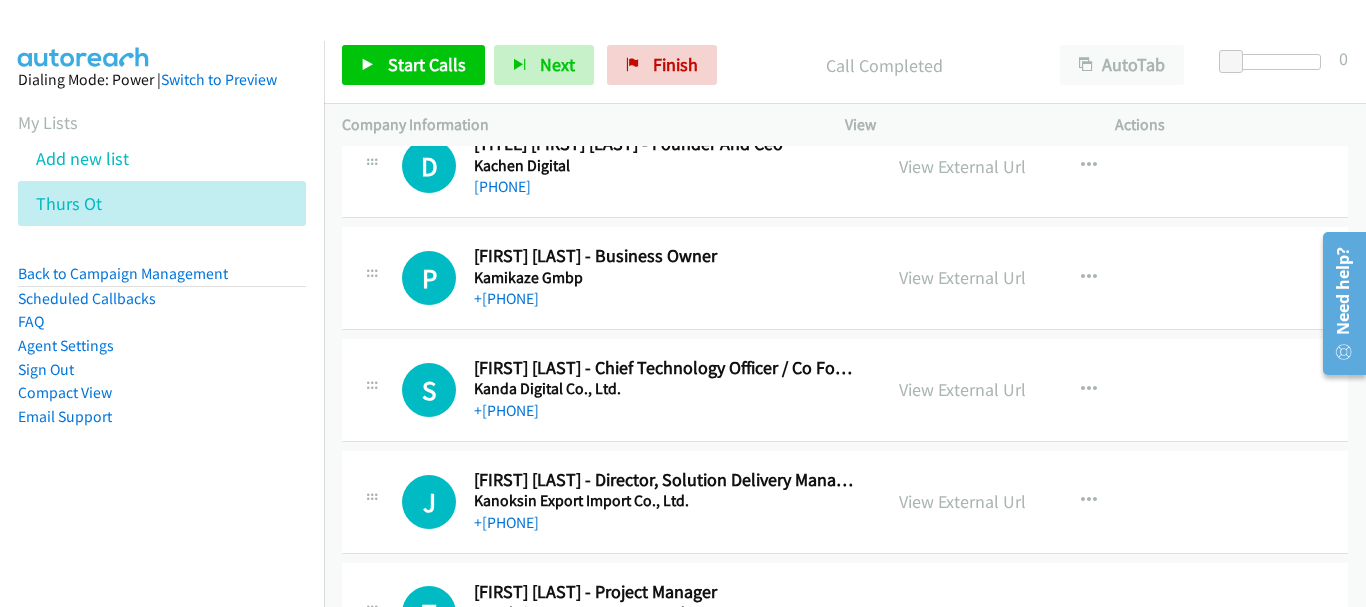 scroll, scrollTop: 14000, scrollLeft: 0, axis: vertical 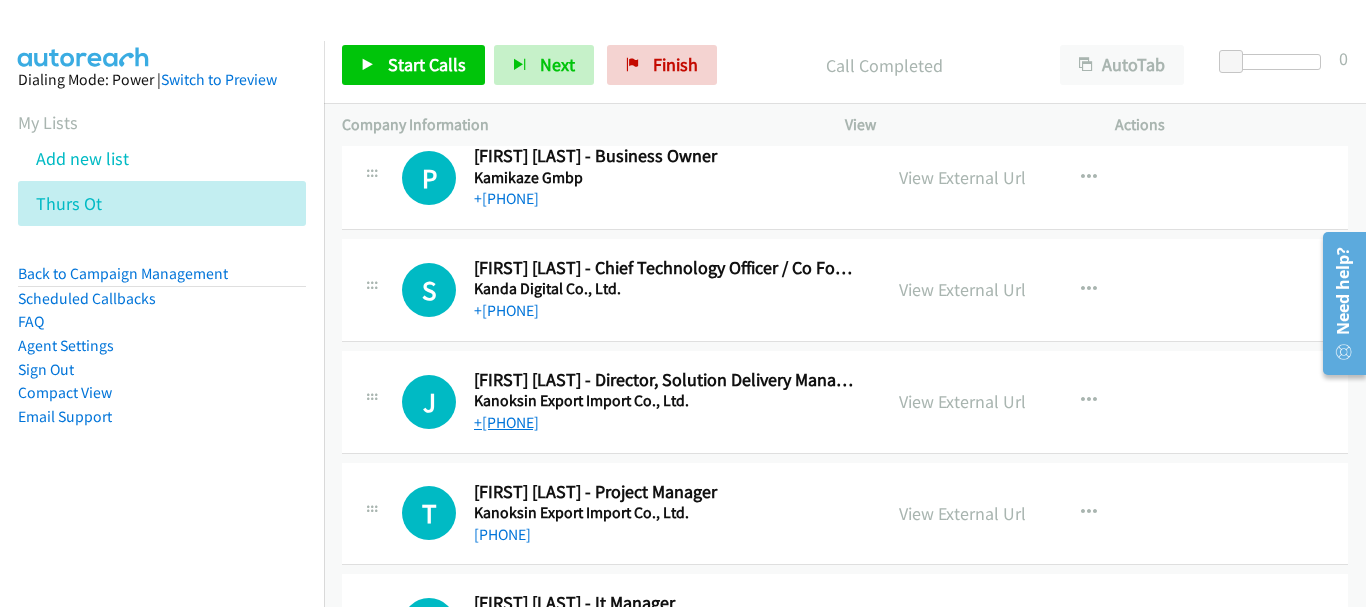 click on "+[PHONE]" at bounding box center (506, 422) 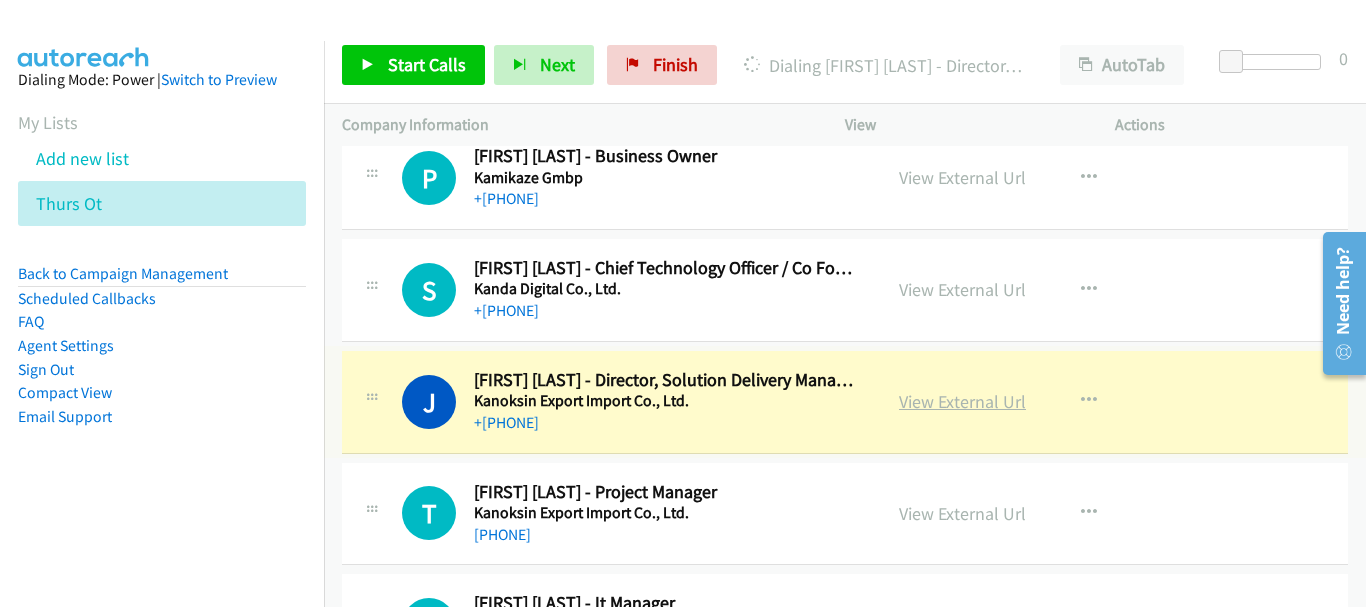 click on "View External Url" at bounding box center (962, 401) 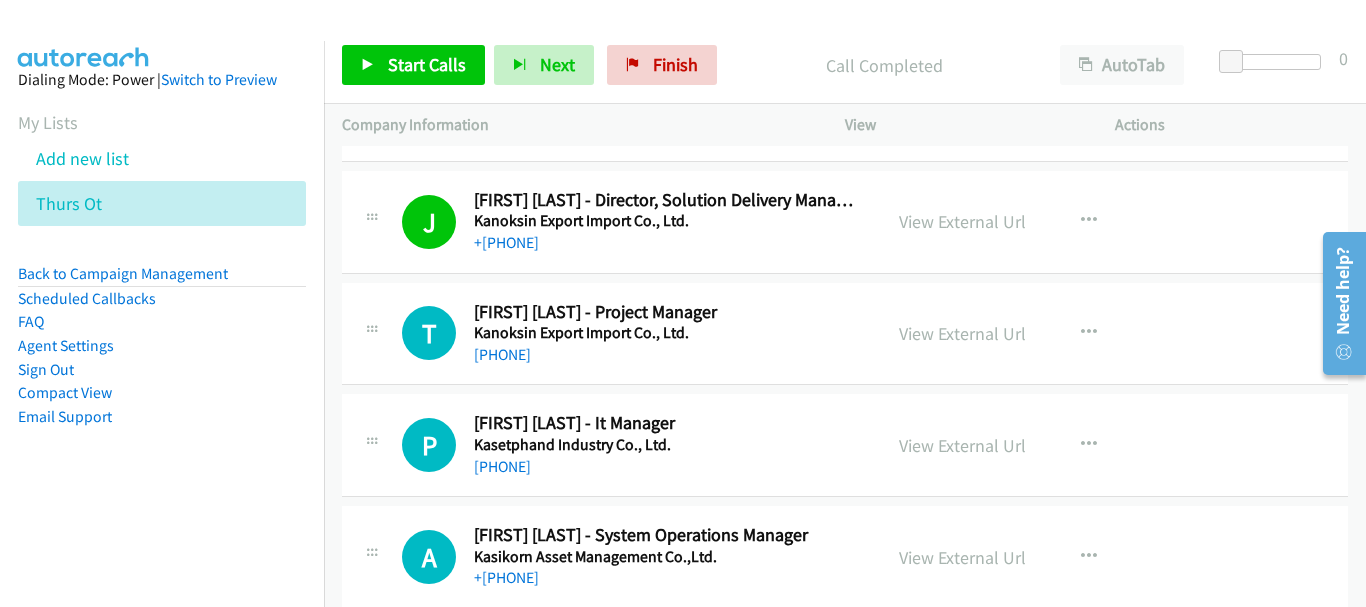 scroll, scrollTop: 14200, scrollLeft: 0, axis: vertical 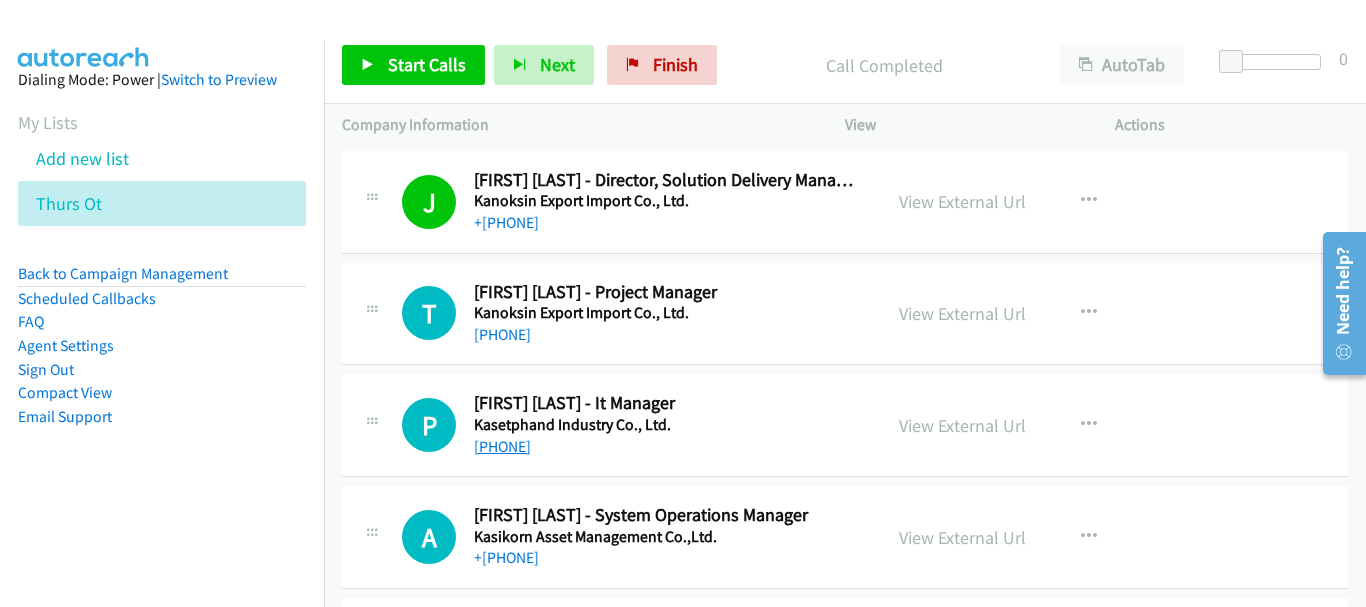 click on "[PHONE]" at bounding box center (502, 446) 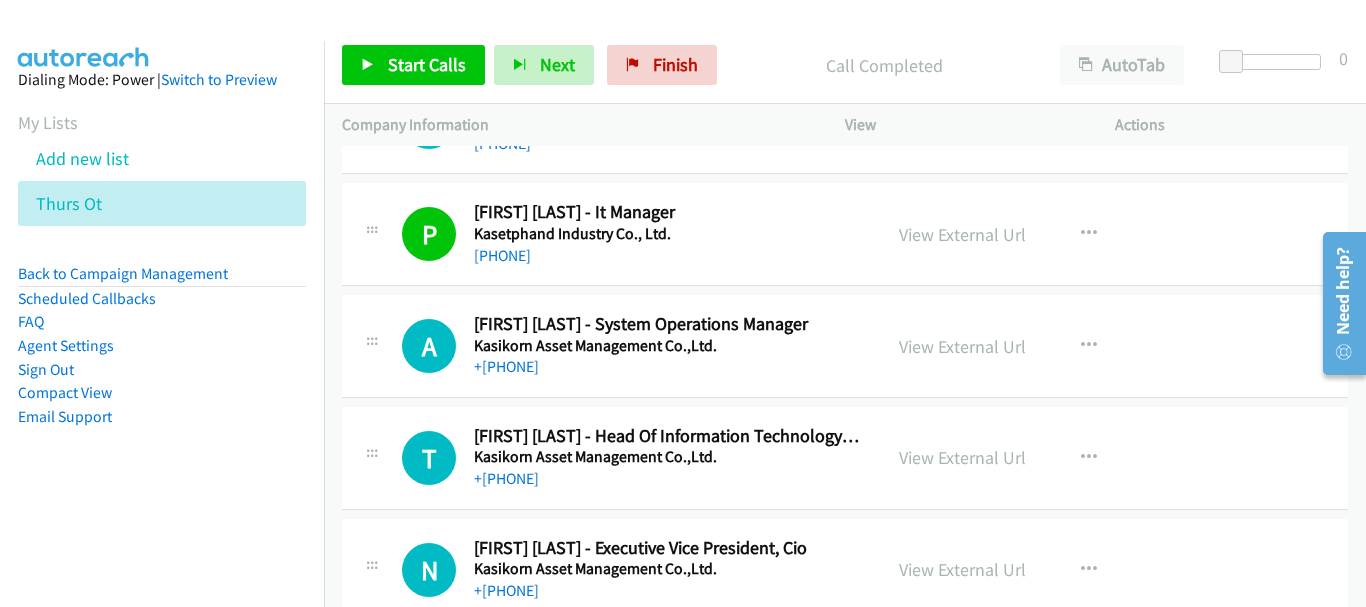 scroll, scrollTop: 14400, scrollLeft: 0, axis: vertical 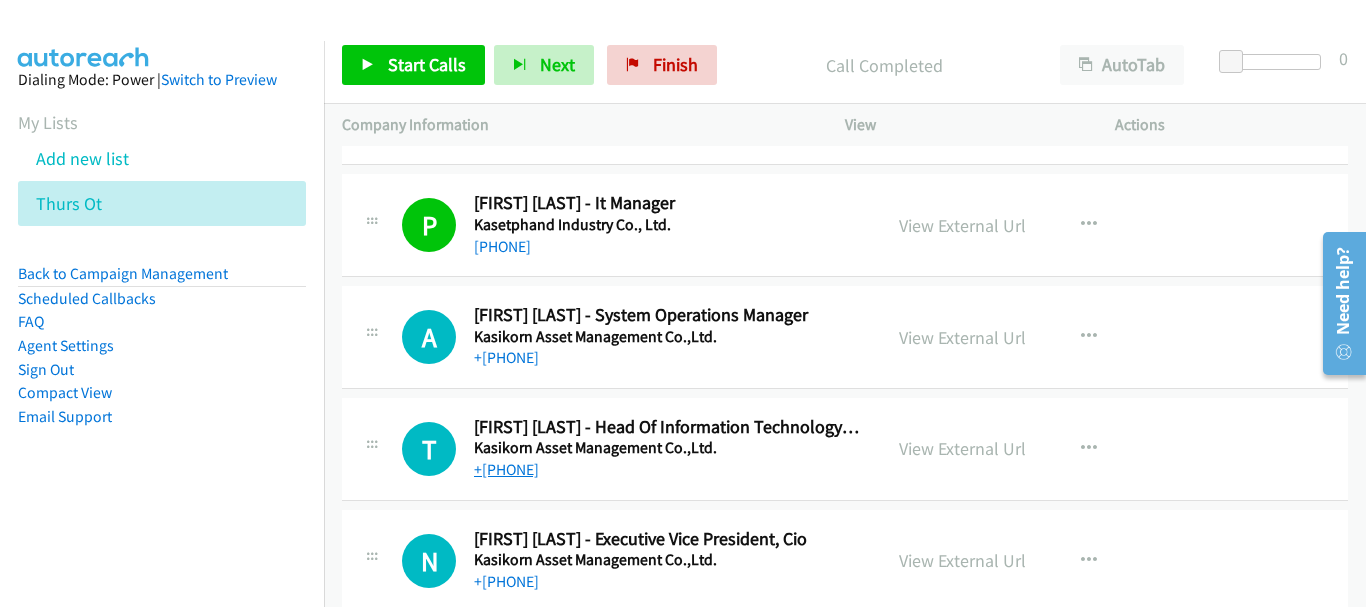click on "+[PHONE]" at bounding box center [506, 469] 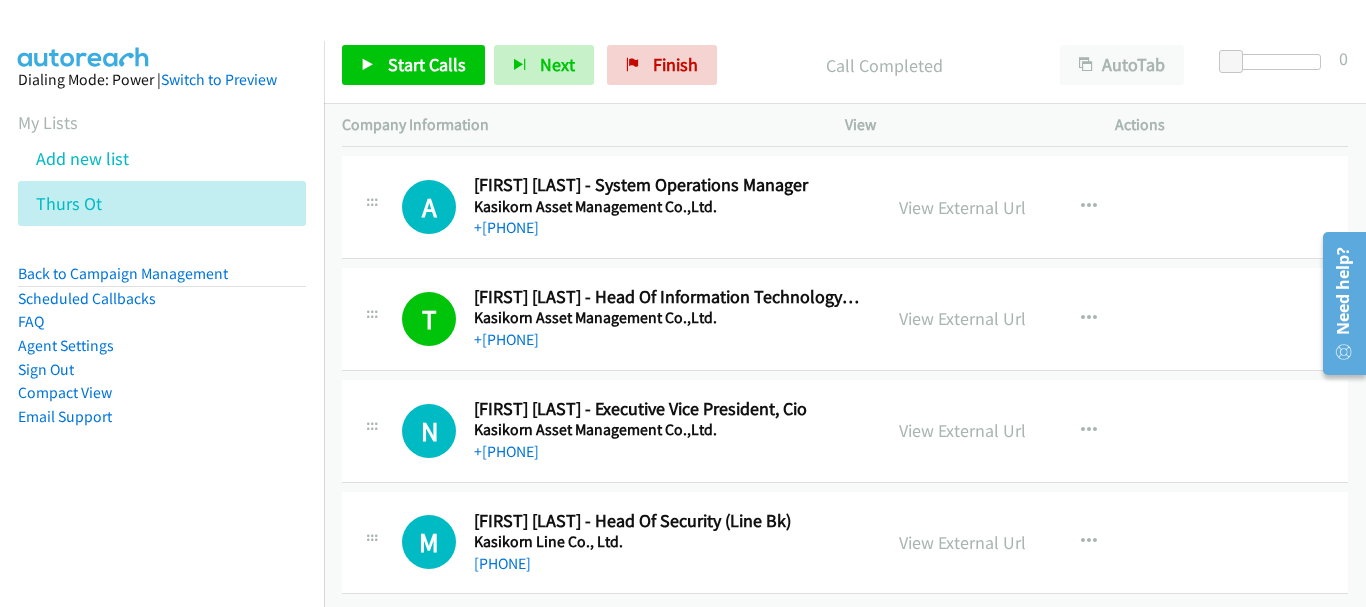 scroll, scrollTop: 14547, scrollLeft: 0, axis: vertical 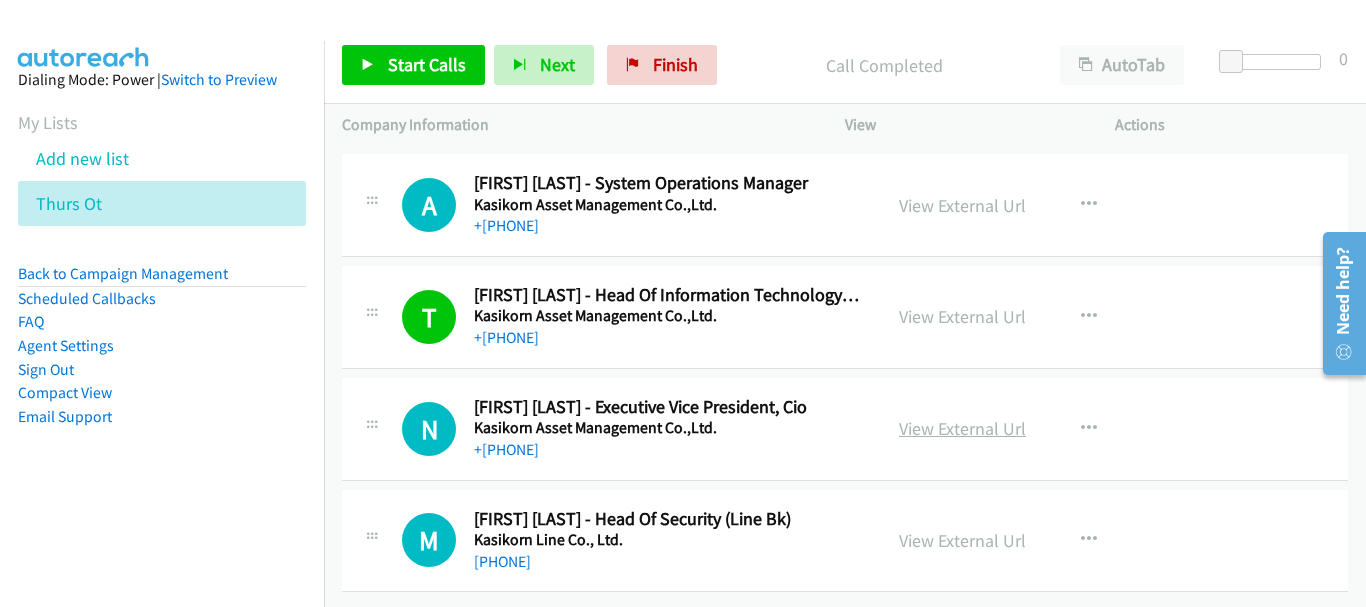 click on "View External Url" at bounding box center [962, 428] 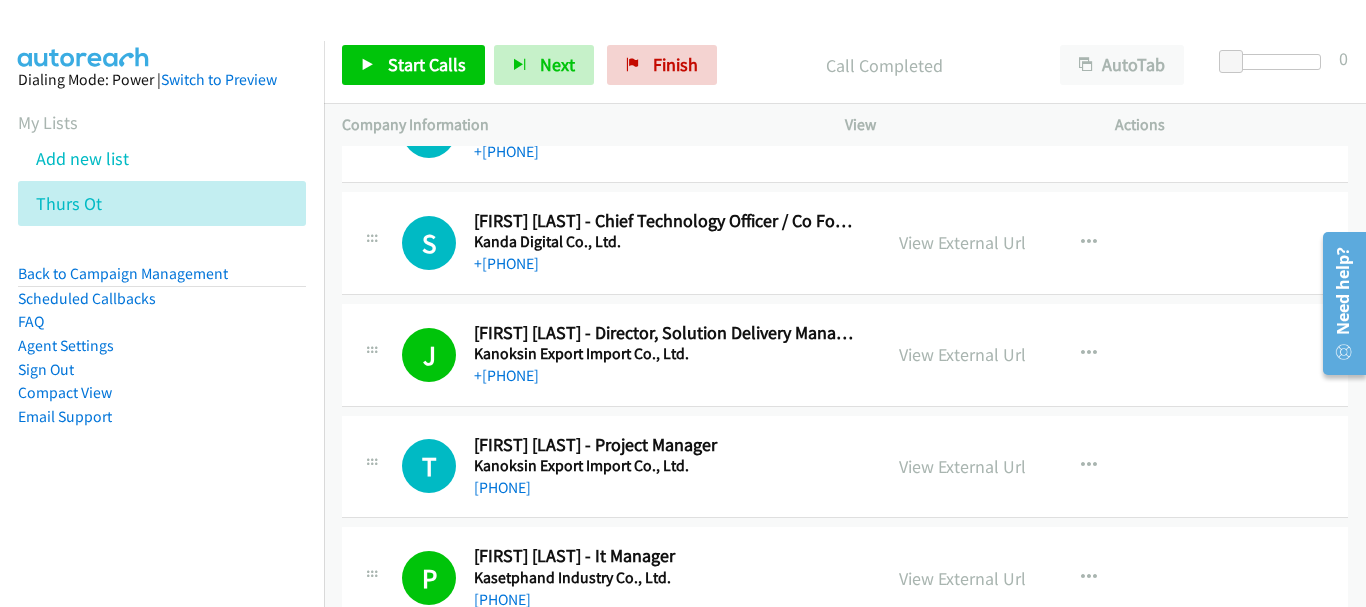 scroll, scrollTop: 13947, scrollLeft: 0, axis: vertical 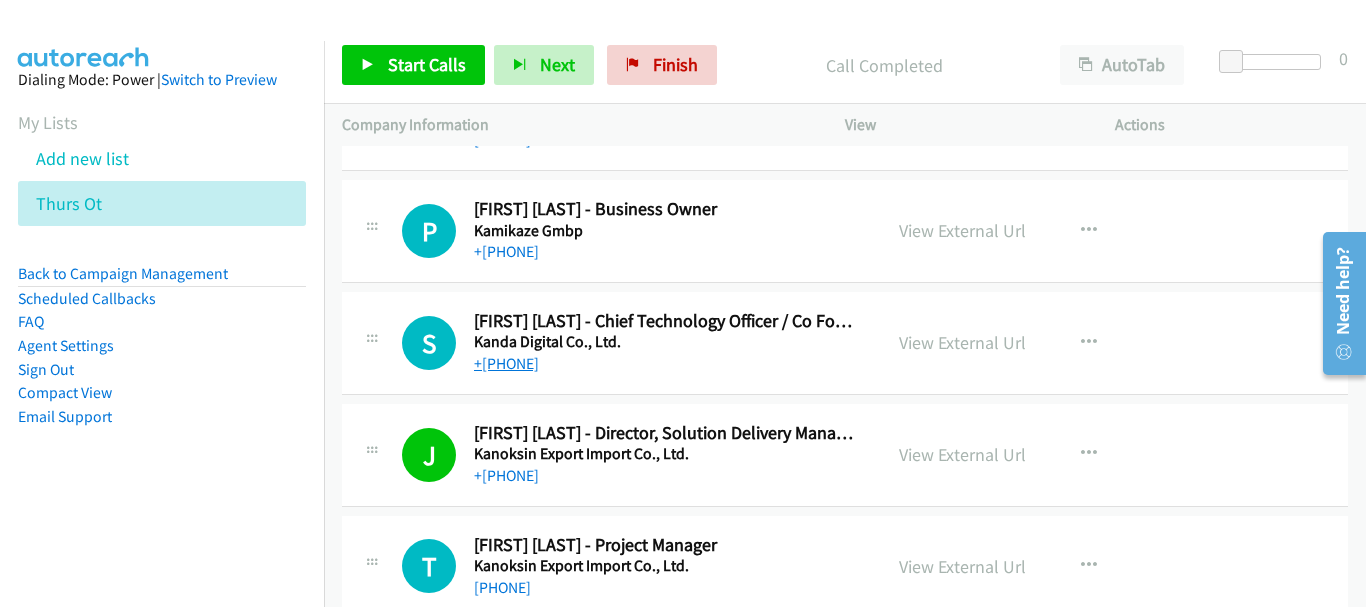 click on "+[PHONE]" at bounding box center [506, 363] 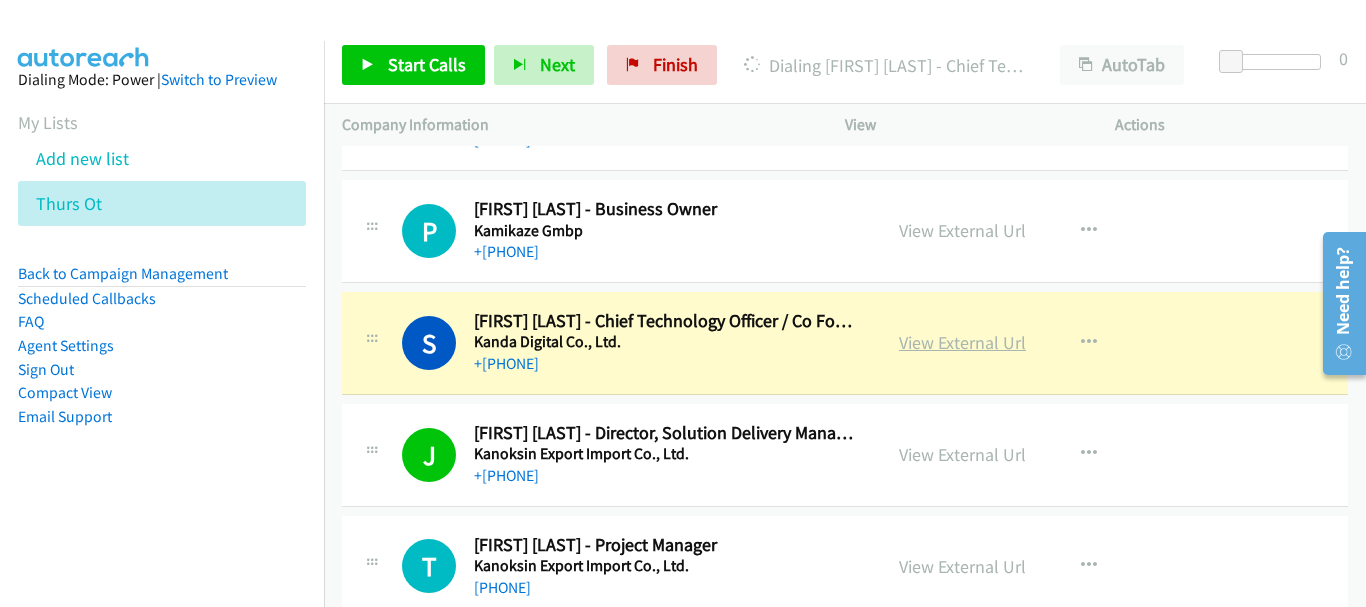 click on "View External Url" at bounding box center (962, 342) 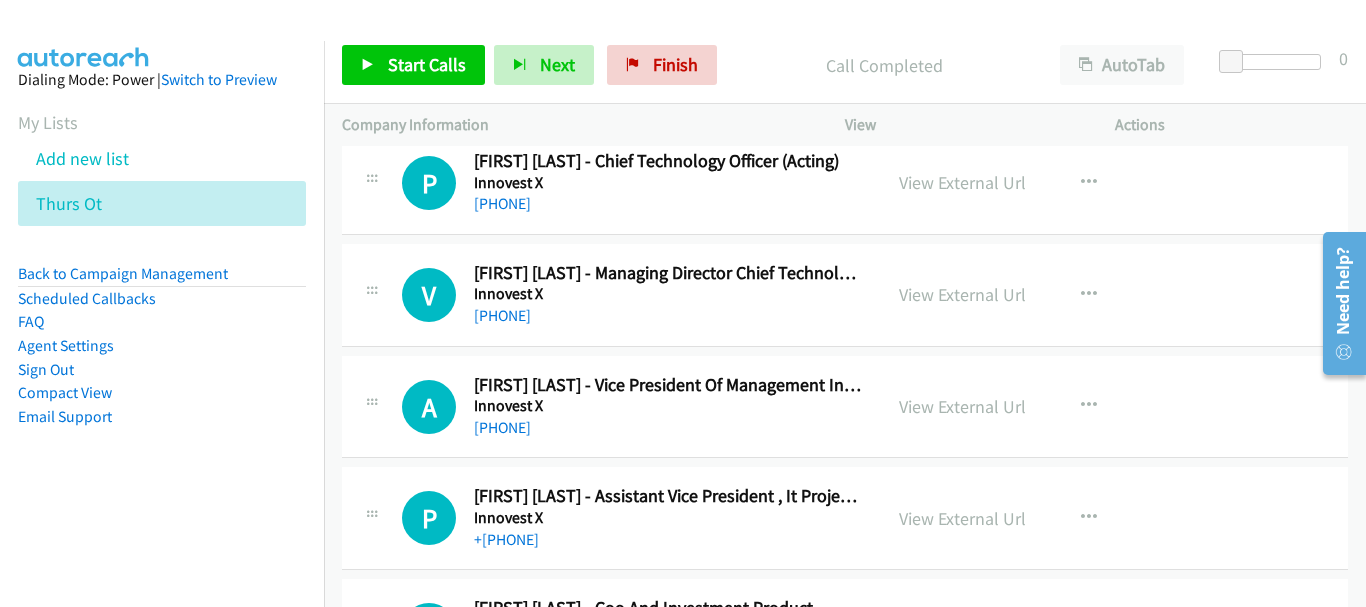 scroll, scrollTop: 11547, scrollLeft: 0, axis: vertical 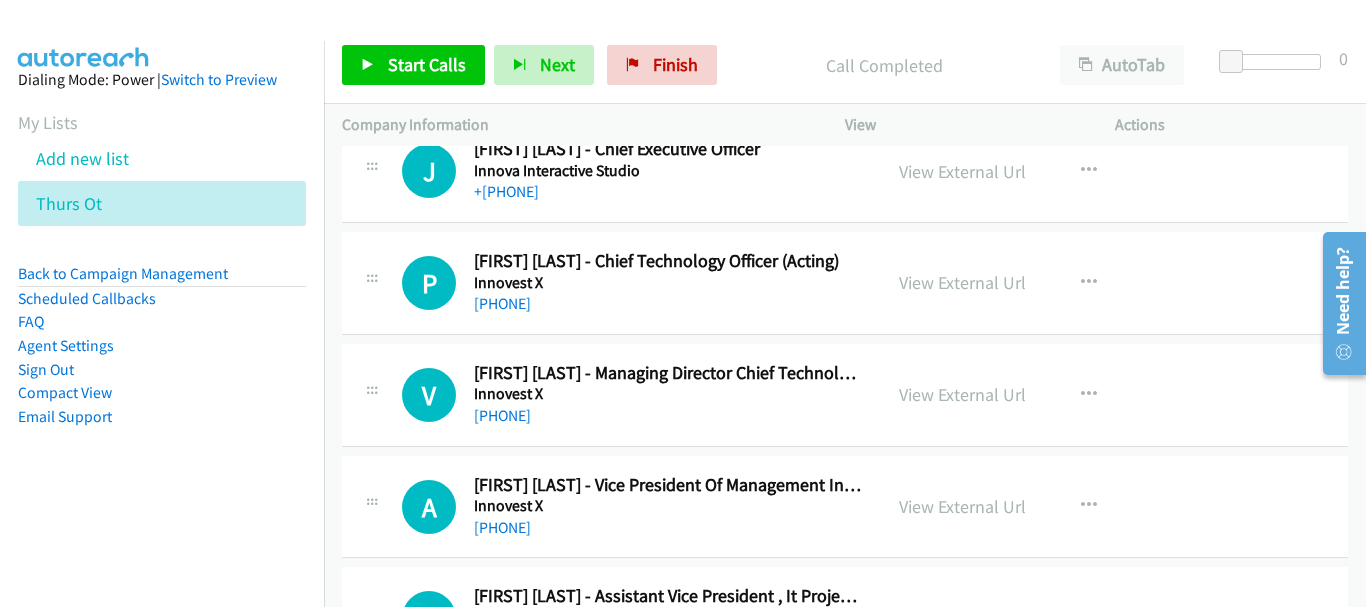 click on "[PHONE]" at bounding box center (667, 304) 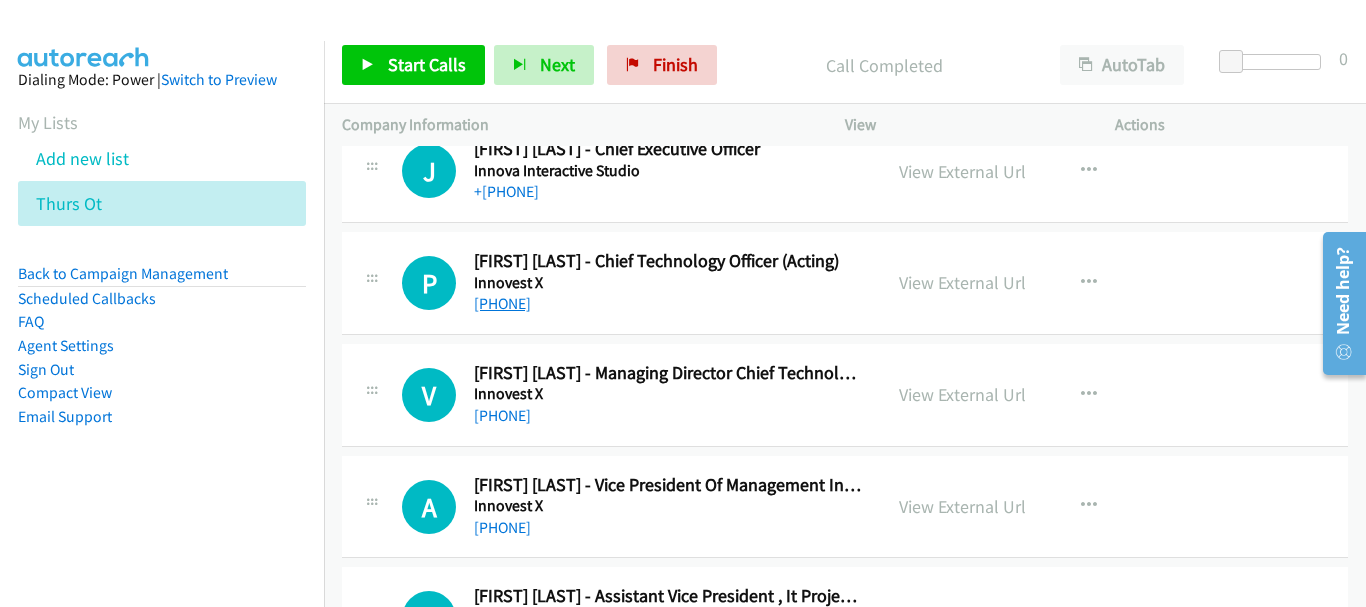 click on "[PHONE]" at bounding box center (502, 303) 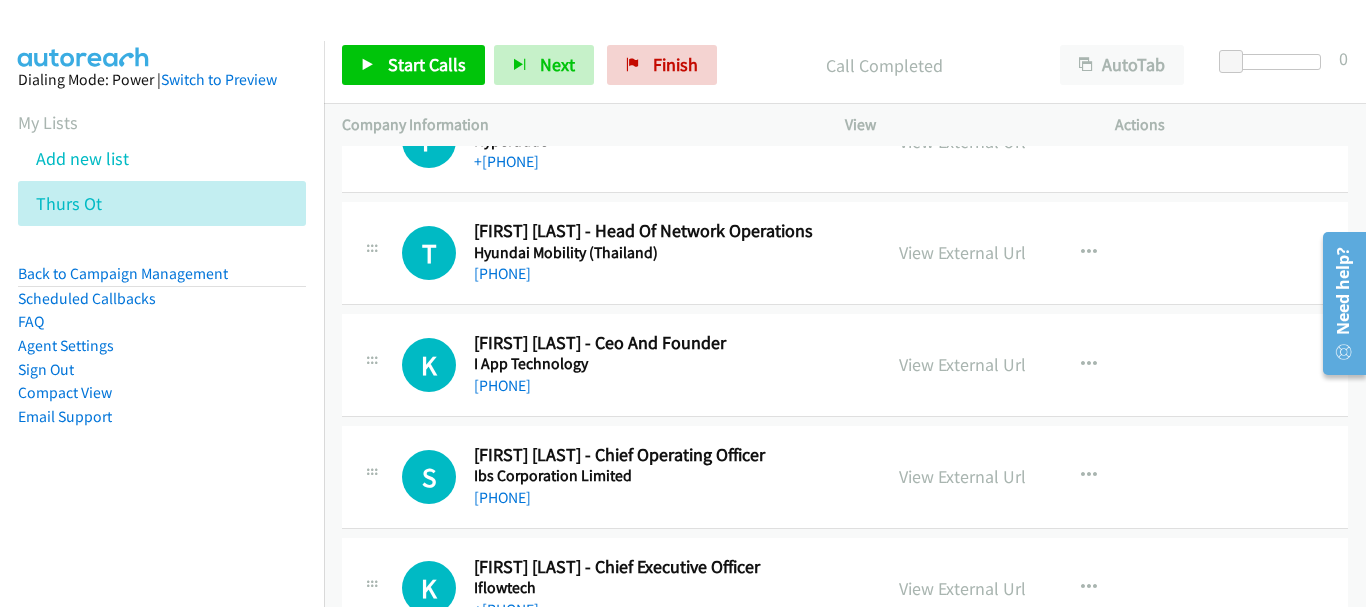 scroll, scrollTop: 10247, scrollLeft: 0, axis: vertical 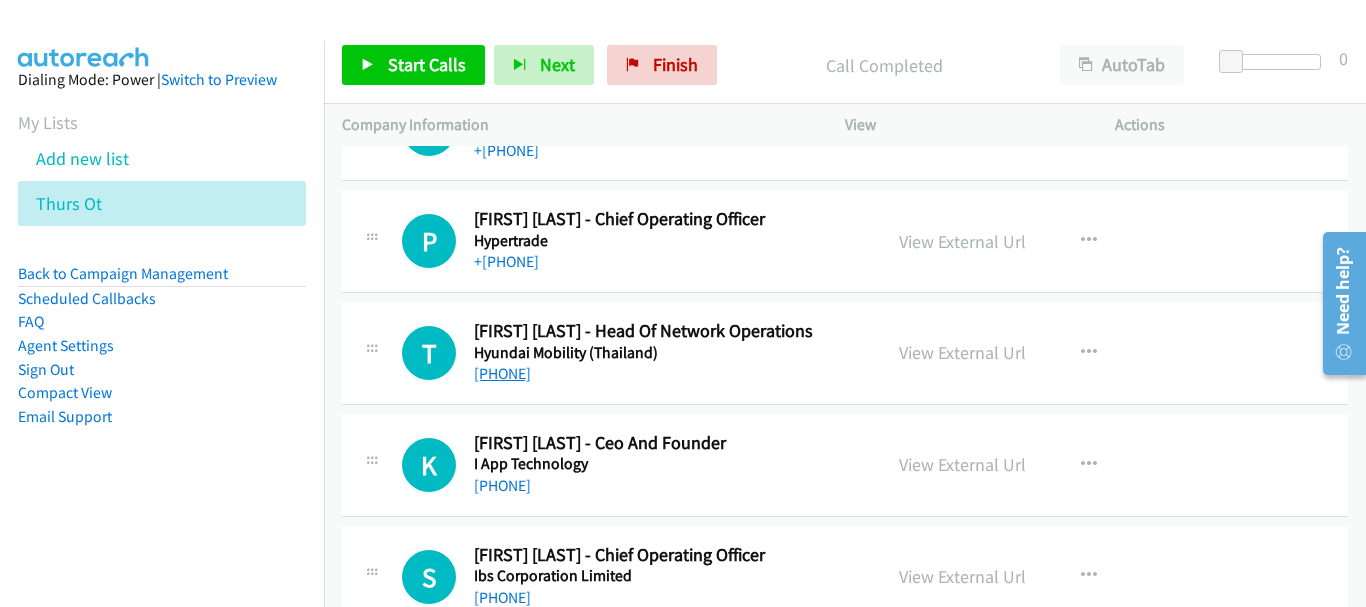 click on "[PHONE]" at bounding box center (502, 373) 